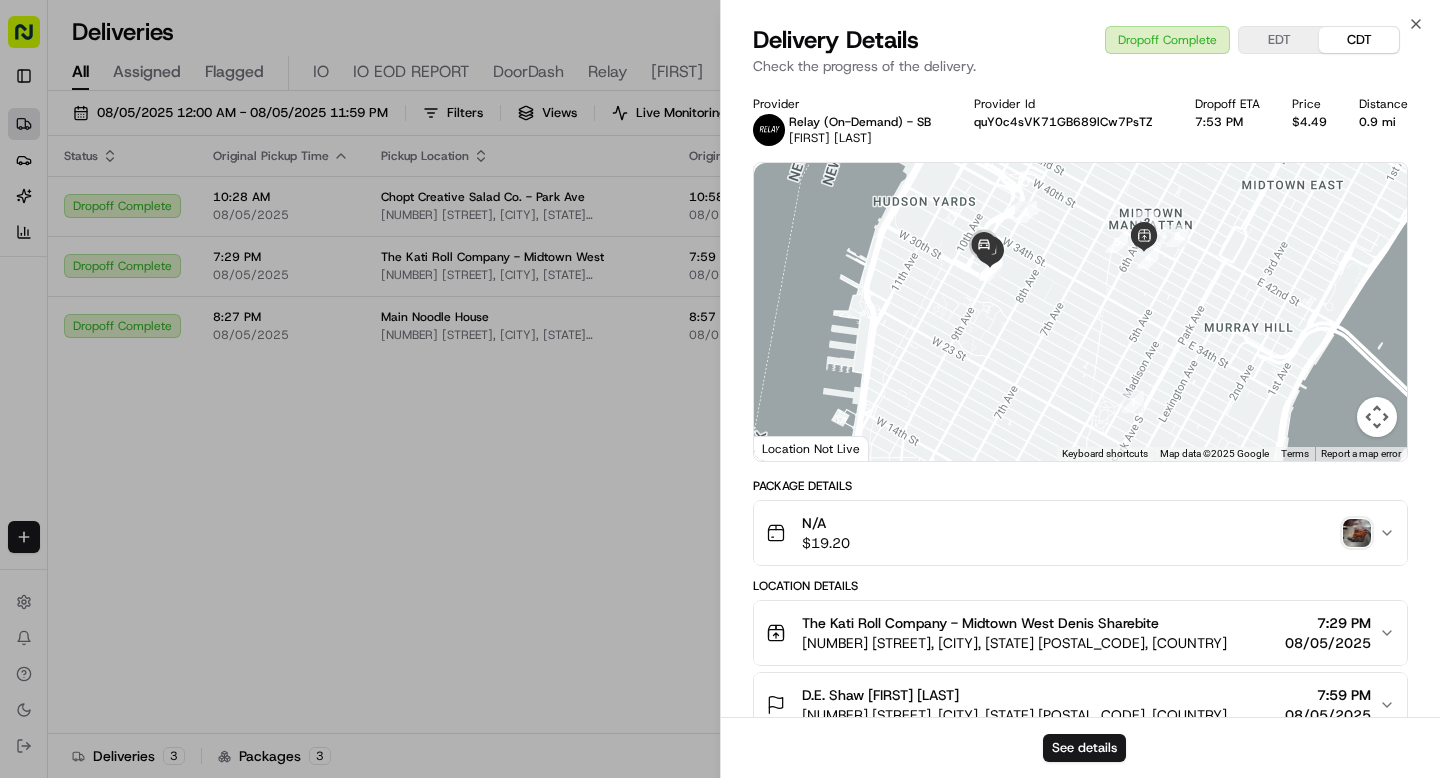 scroll, scrollTop: 0, scrollLeft: 0, axis: both 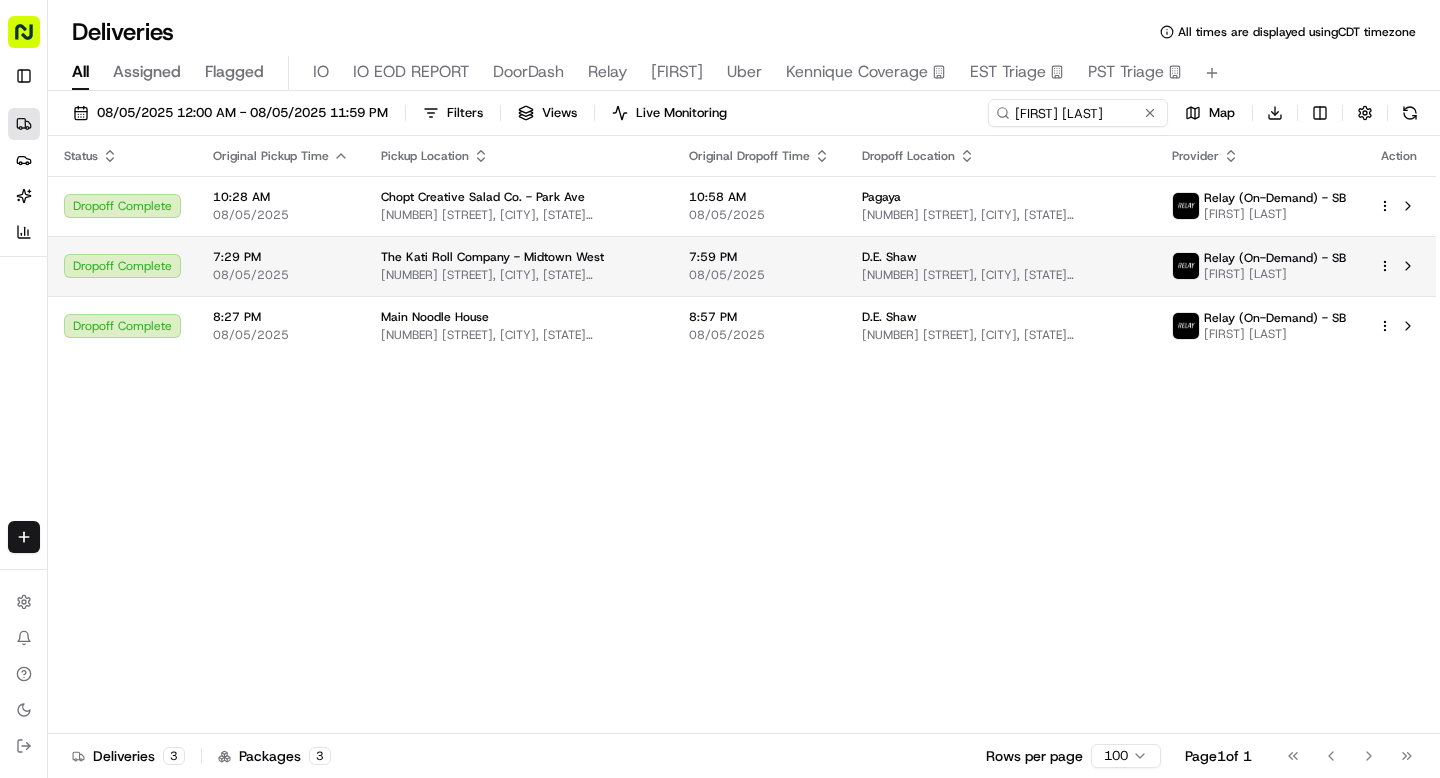 click on "7:59 PM" at bounding box center [759, 257] 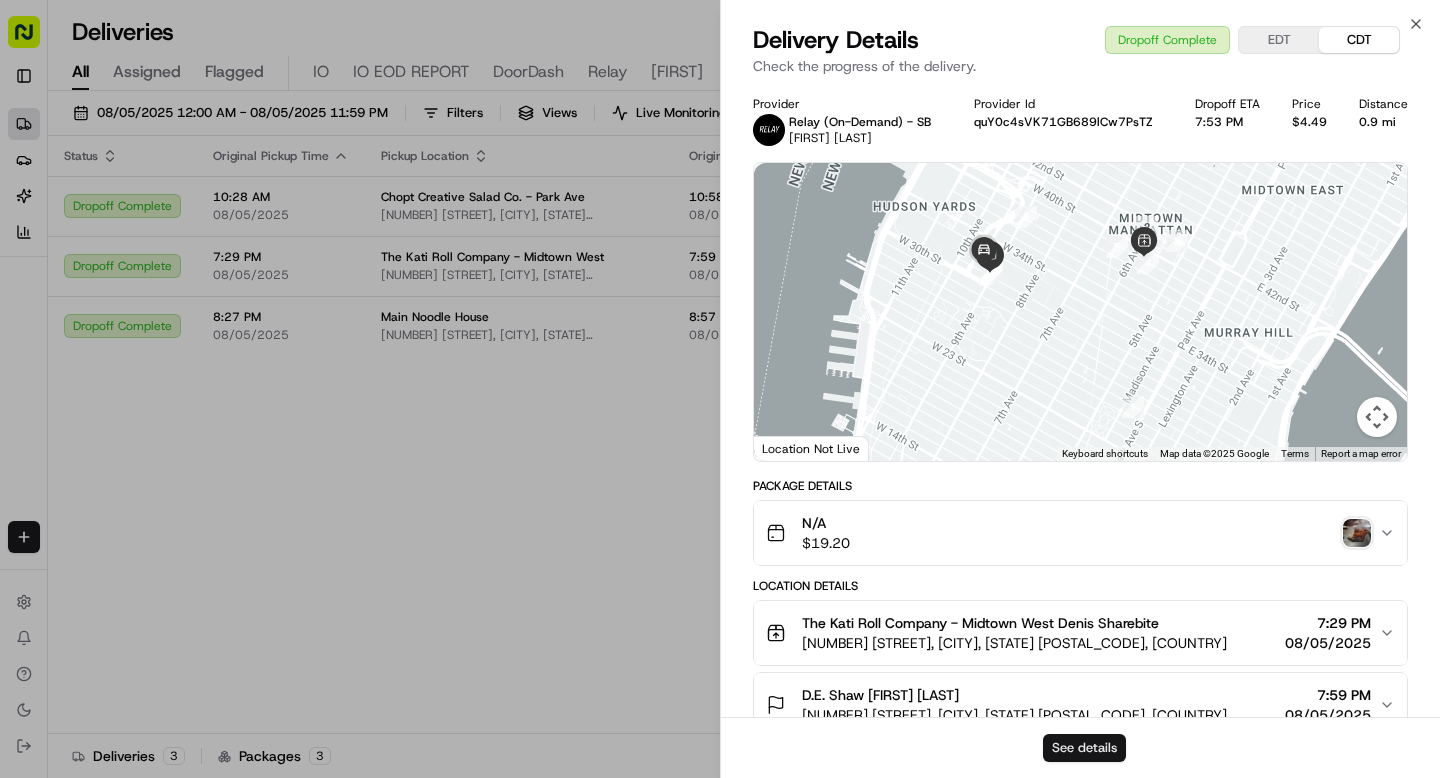 click on "See details" at bounding box center (1084, 748) 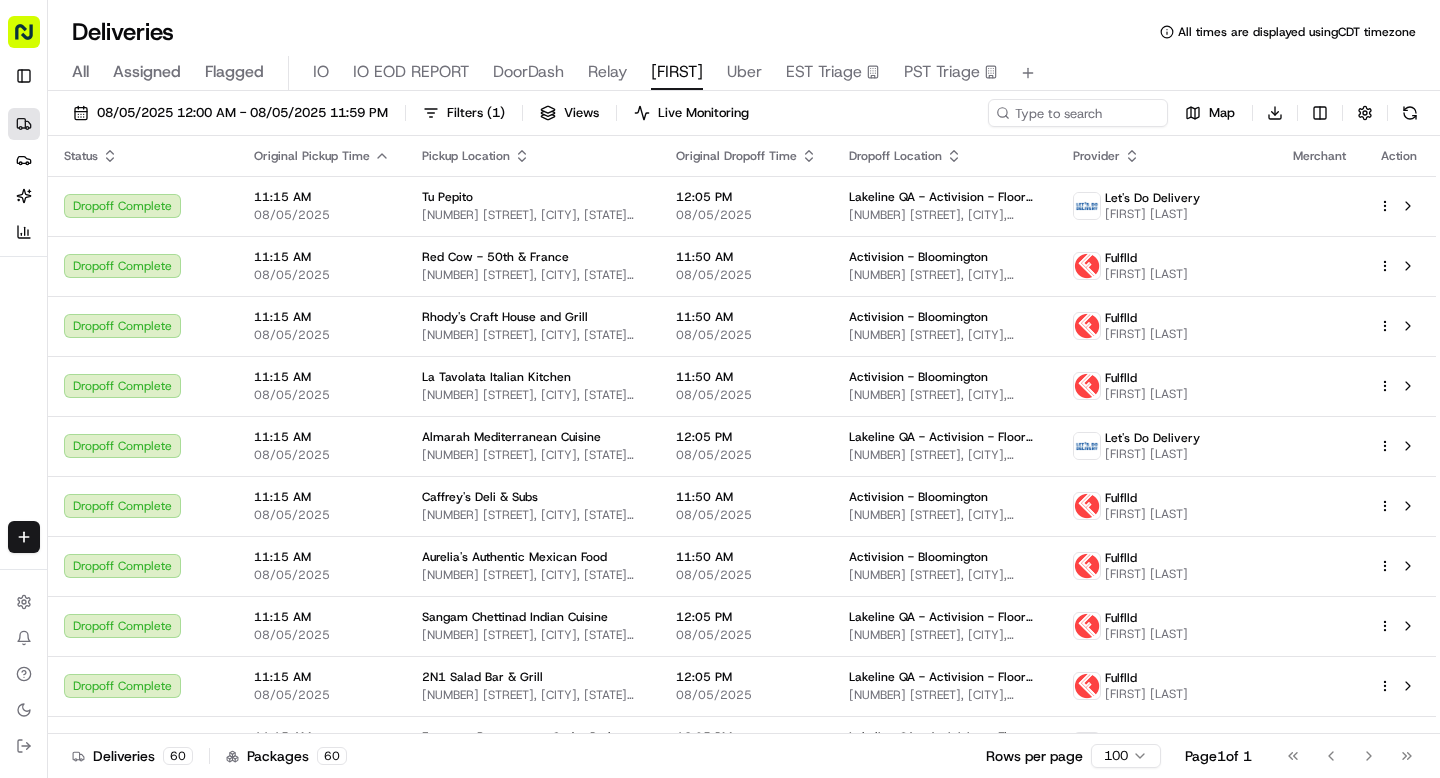 scroll, scrollTop: 0, scrollLeft: 0, axis: both 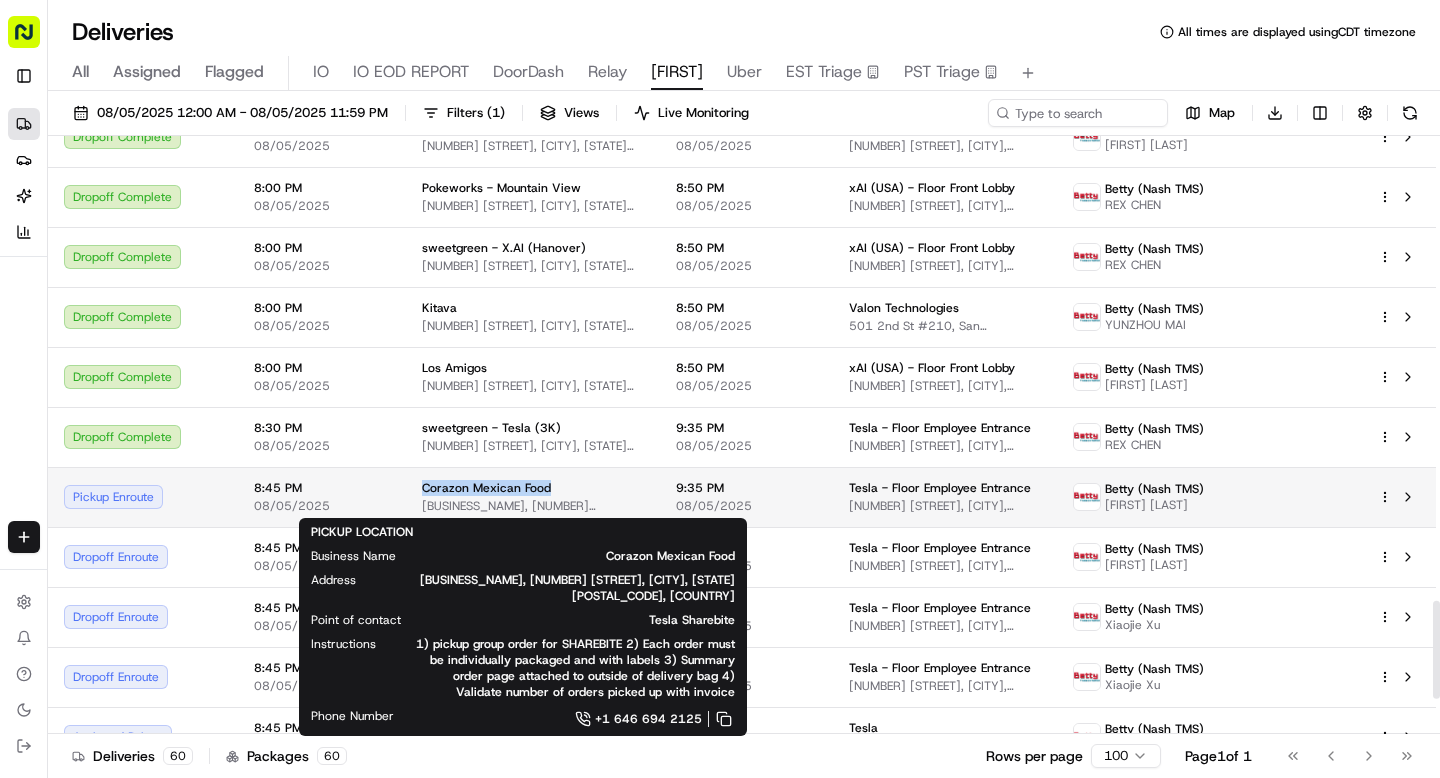 drag, startPoint x: 414, startPoint y: 484, endPoint x: 537, endPoint y: 486, distance: 123.01626 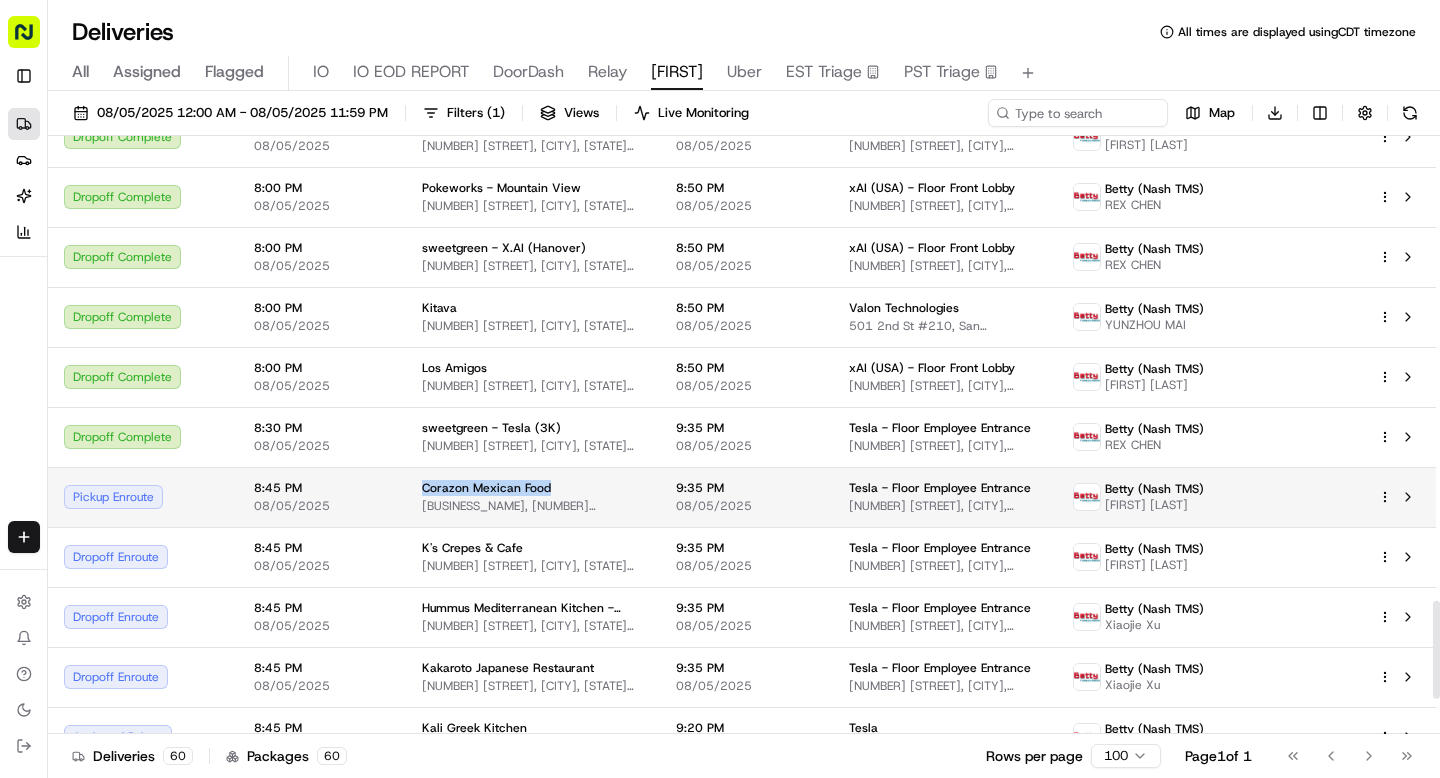 copy on "Corazon Mexican Food" 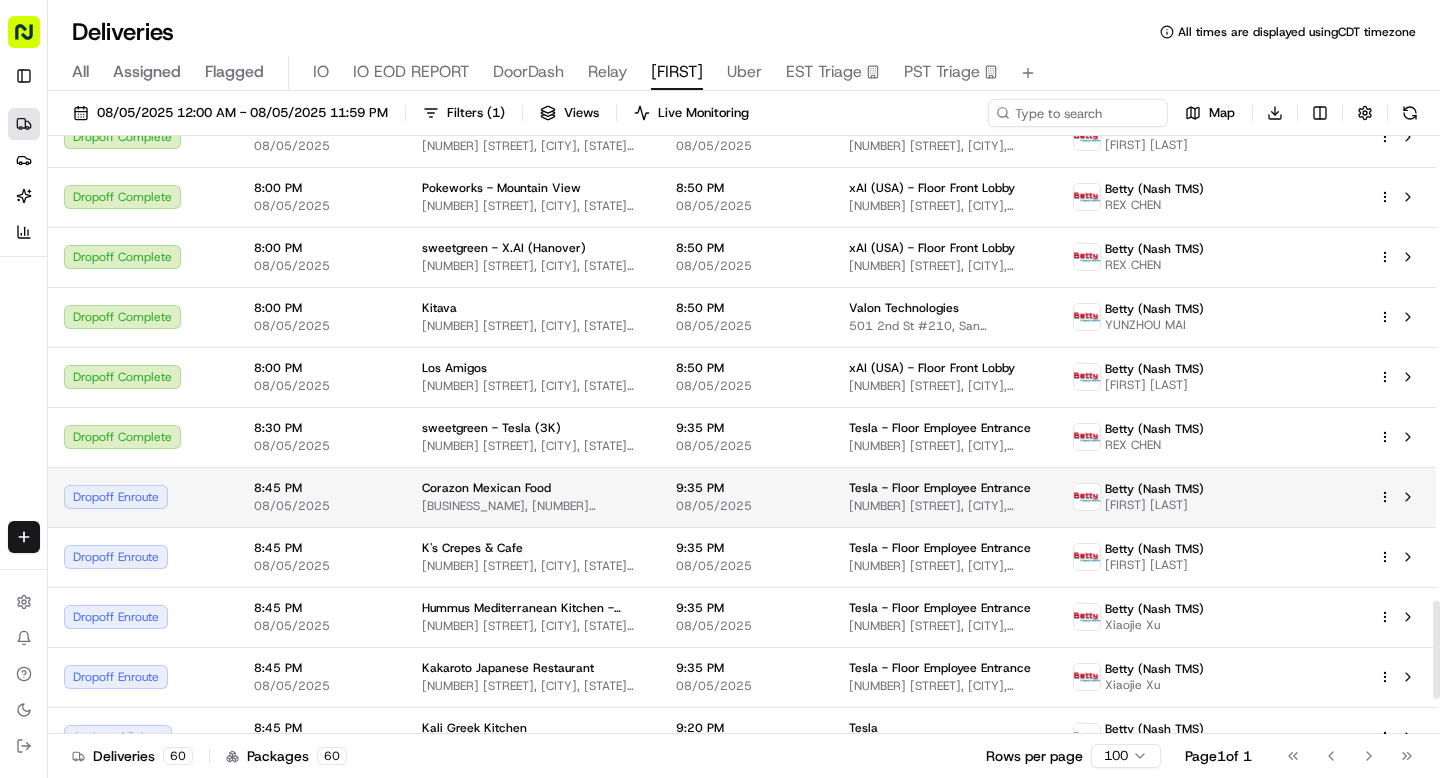 click on "Inside Corazon, 1255 S Mary Ave, Sunnyvale, CA 94087, USA" at bounding box center [533, 506] 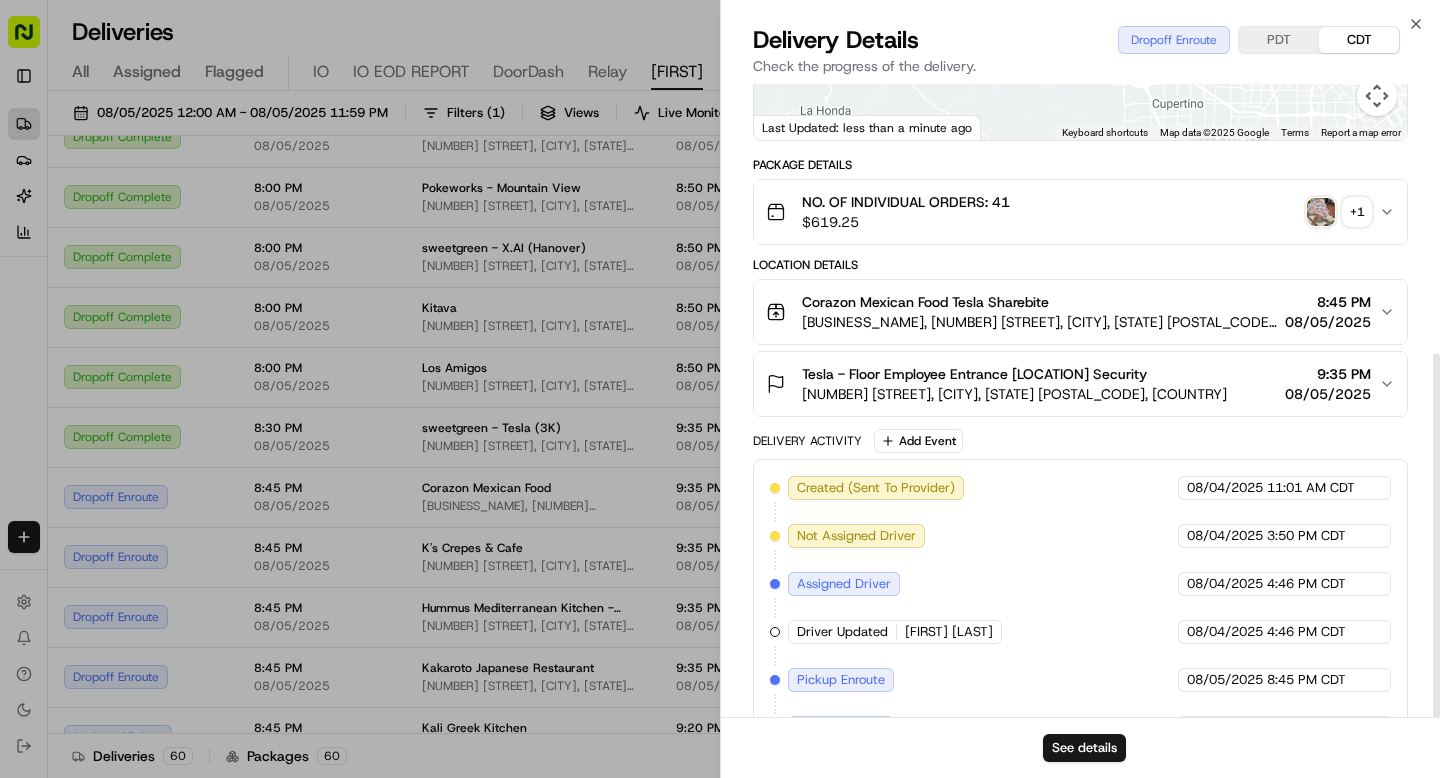 scroll, scrollTop: 469, scrollLeft: 0, axis: vertical 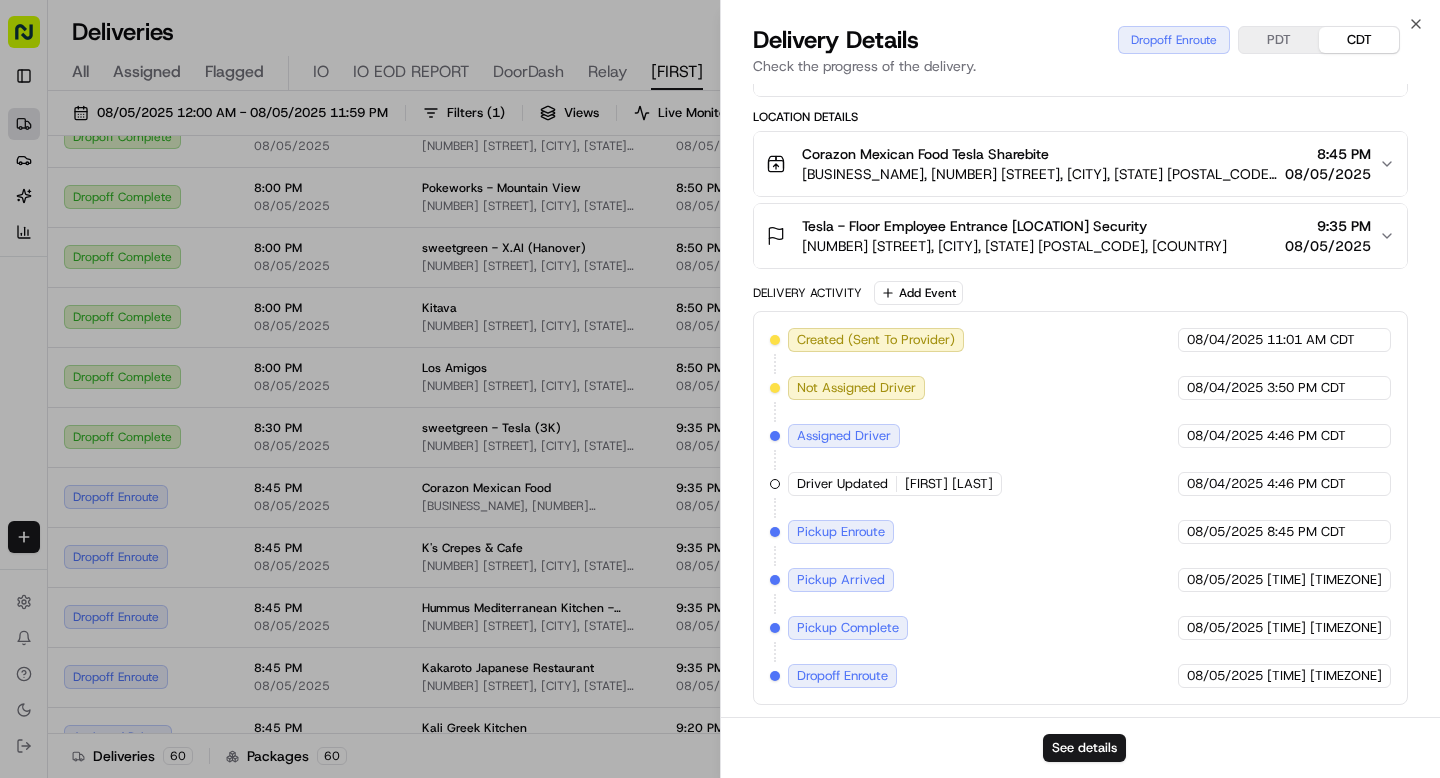 click on "Inside Corazon, 1255 S Mary Ave, Sunnyvale, CA 94087, USA" at bounding box center (1039, 174) 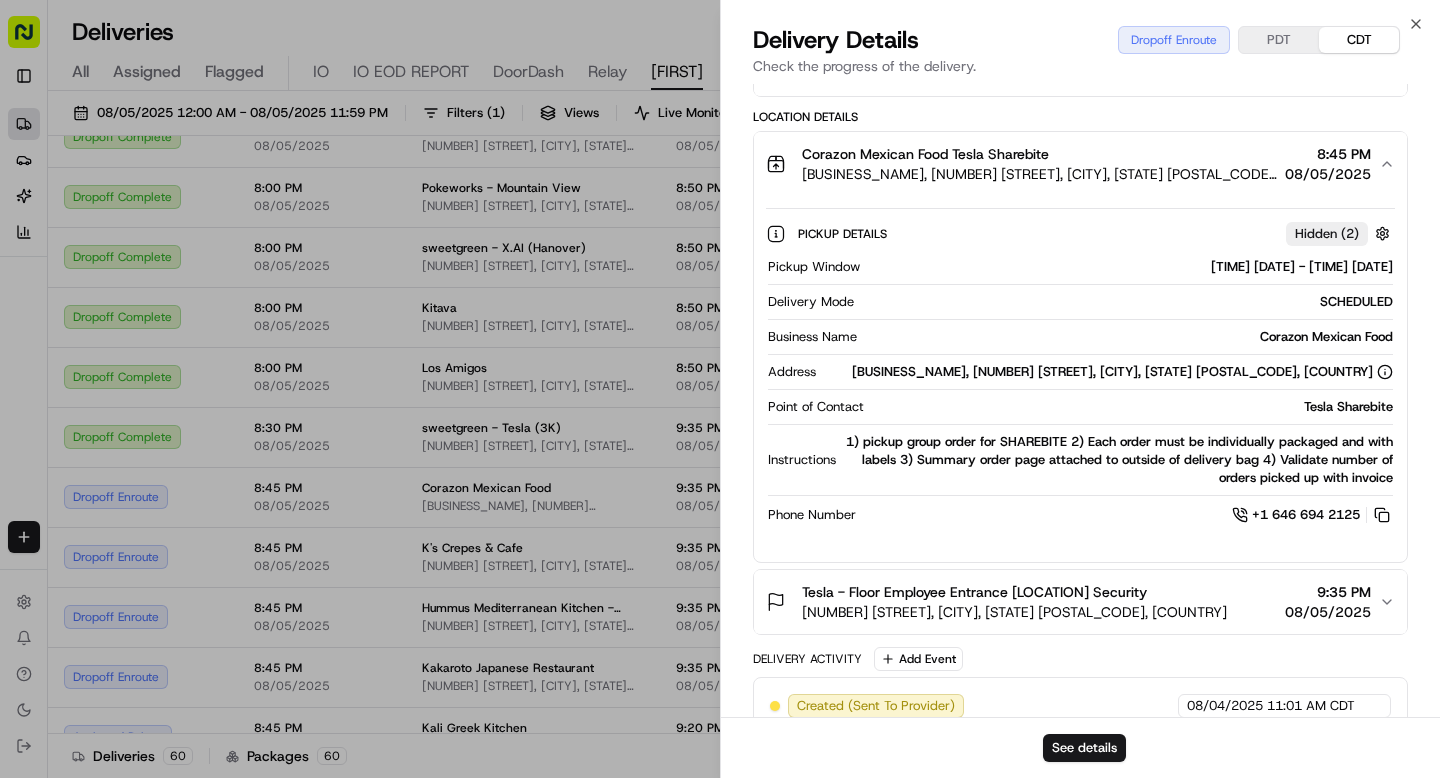 click on "Corazon Mexican Food Tesla Sharebite" at bounding box center [1039, 154] 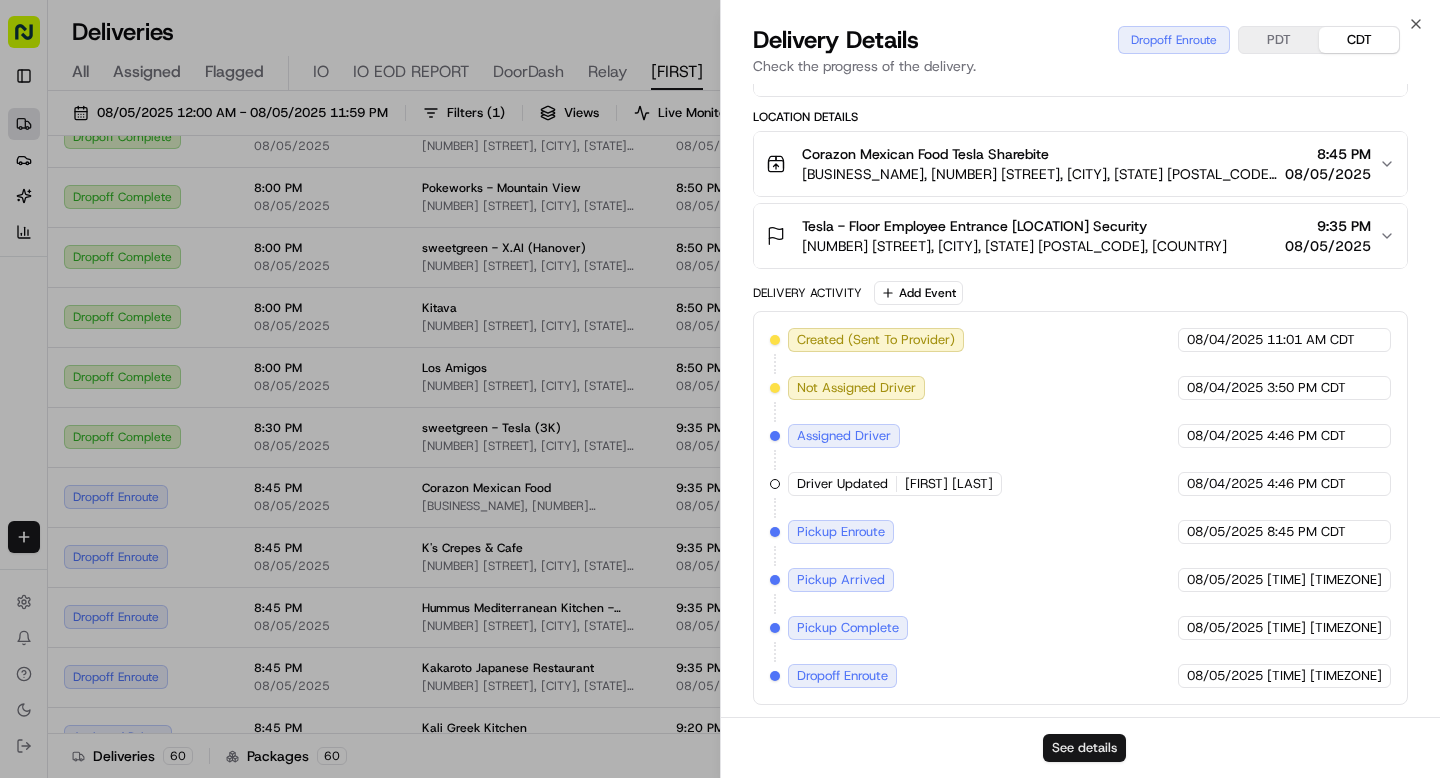 click on "See details" at bounding box center (1084, 748) 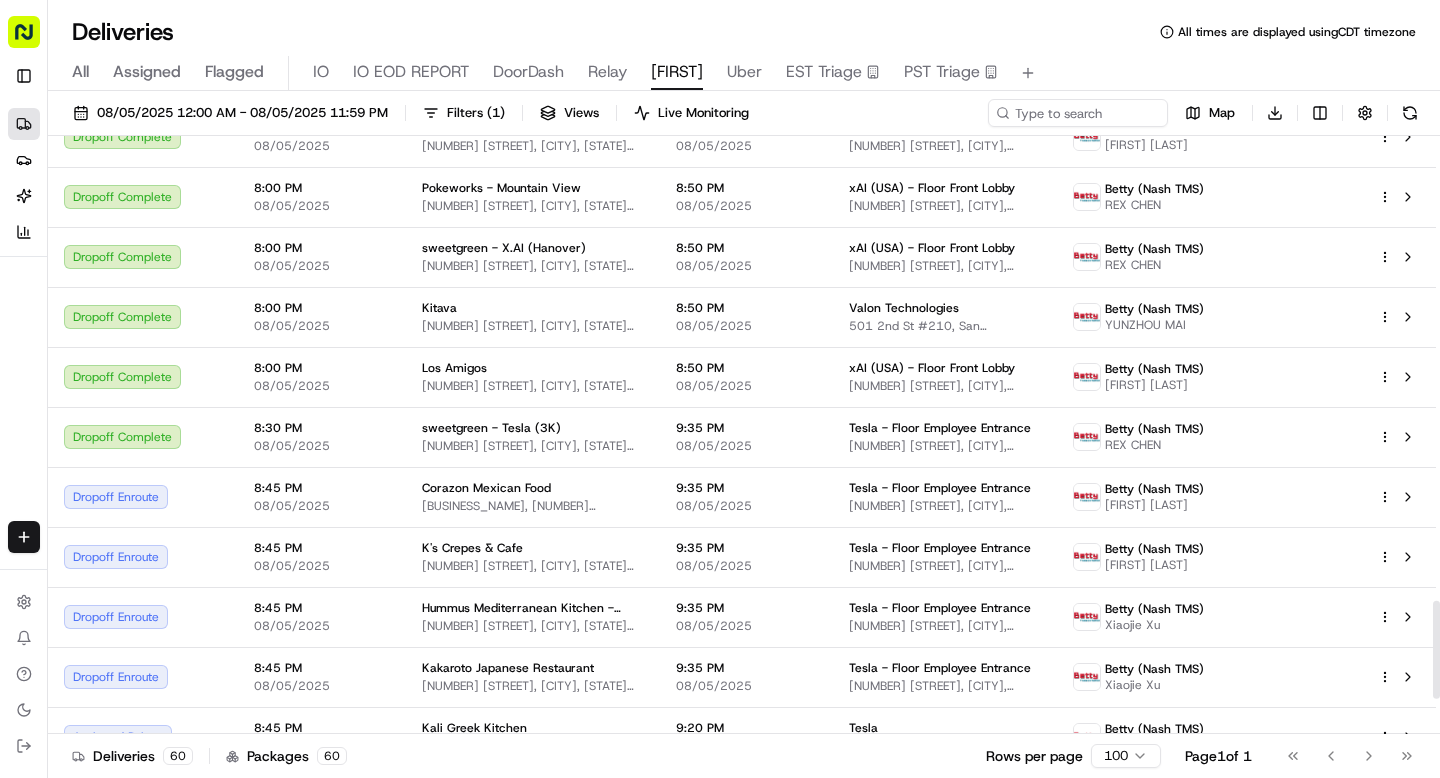 scroll, scrollTop: 3042, scrollLeft: 0, axis: vertical 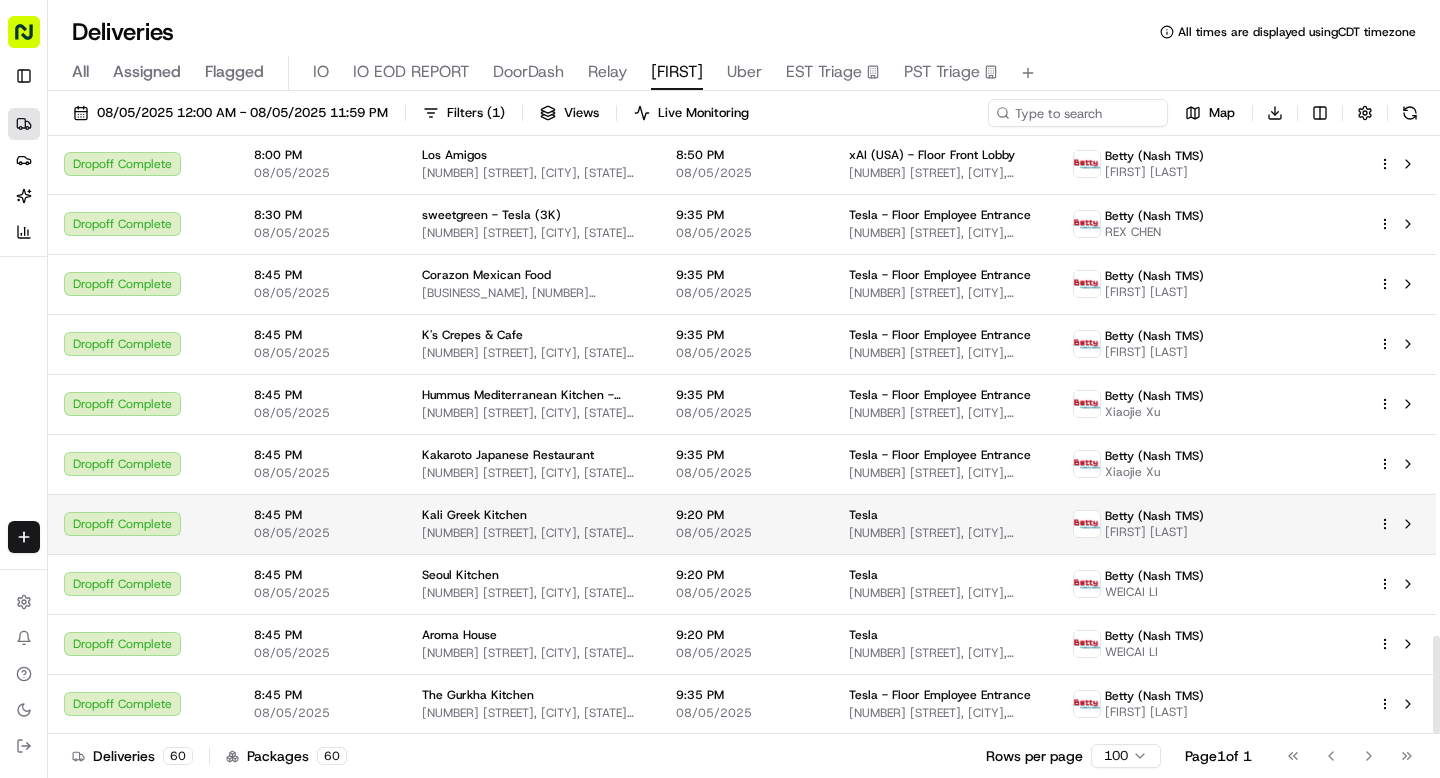 click on "8:45 PM" at bounding box center [322, 515] 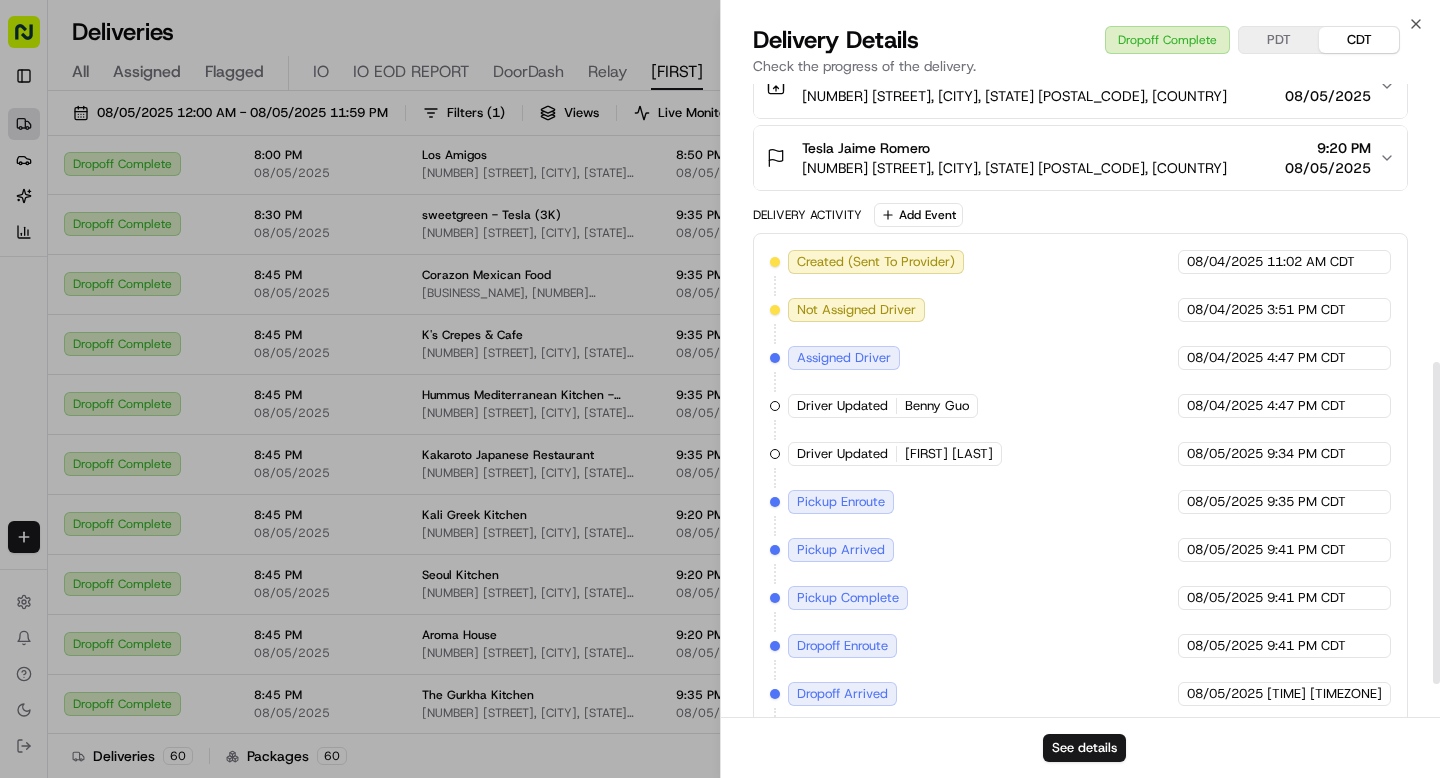 scroll, scrollTop: 545, scrollLeft: 0, axis: vertical 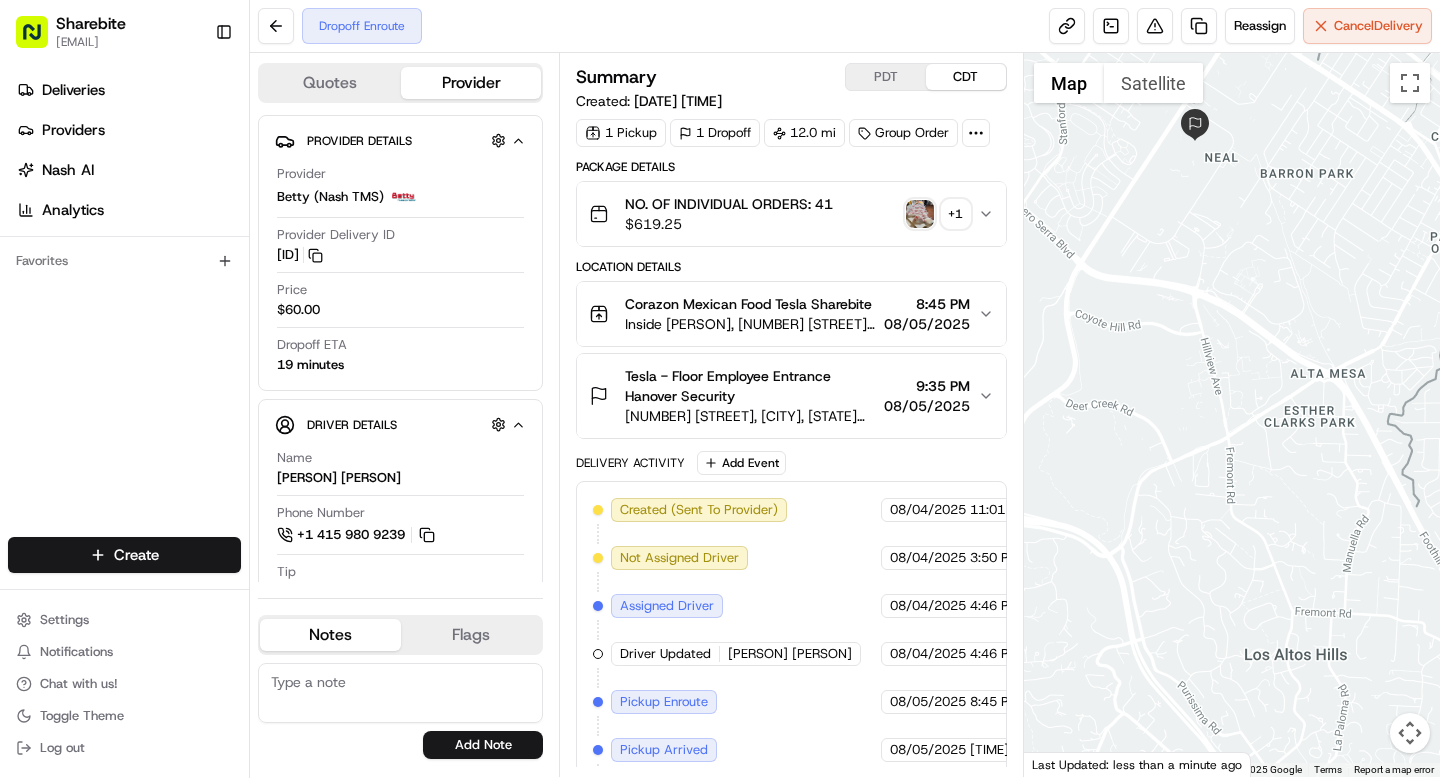 click on "8:45 PM" at bounding box center [927, 304] 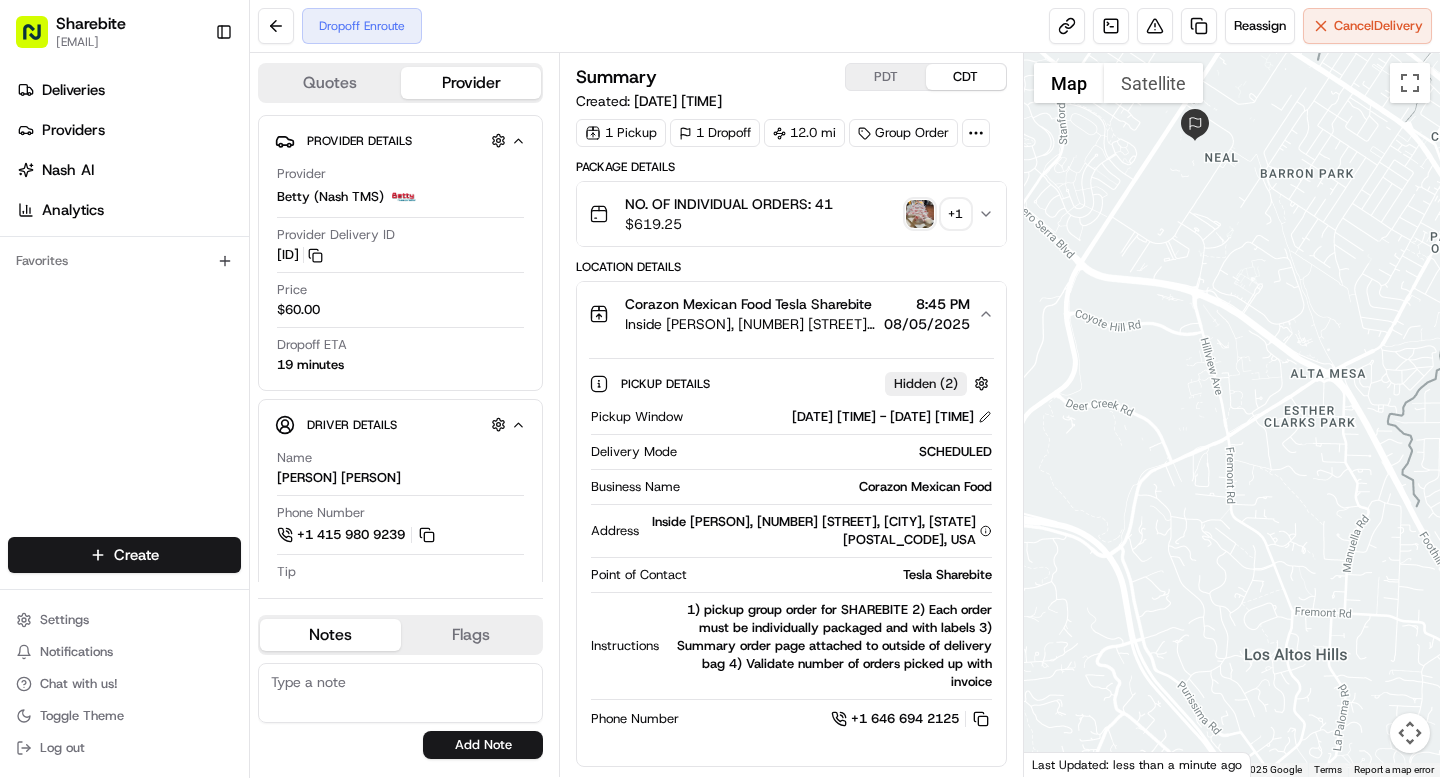 click on "PDT CDT" at bounding box center (926, 77) 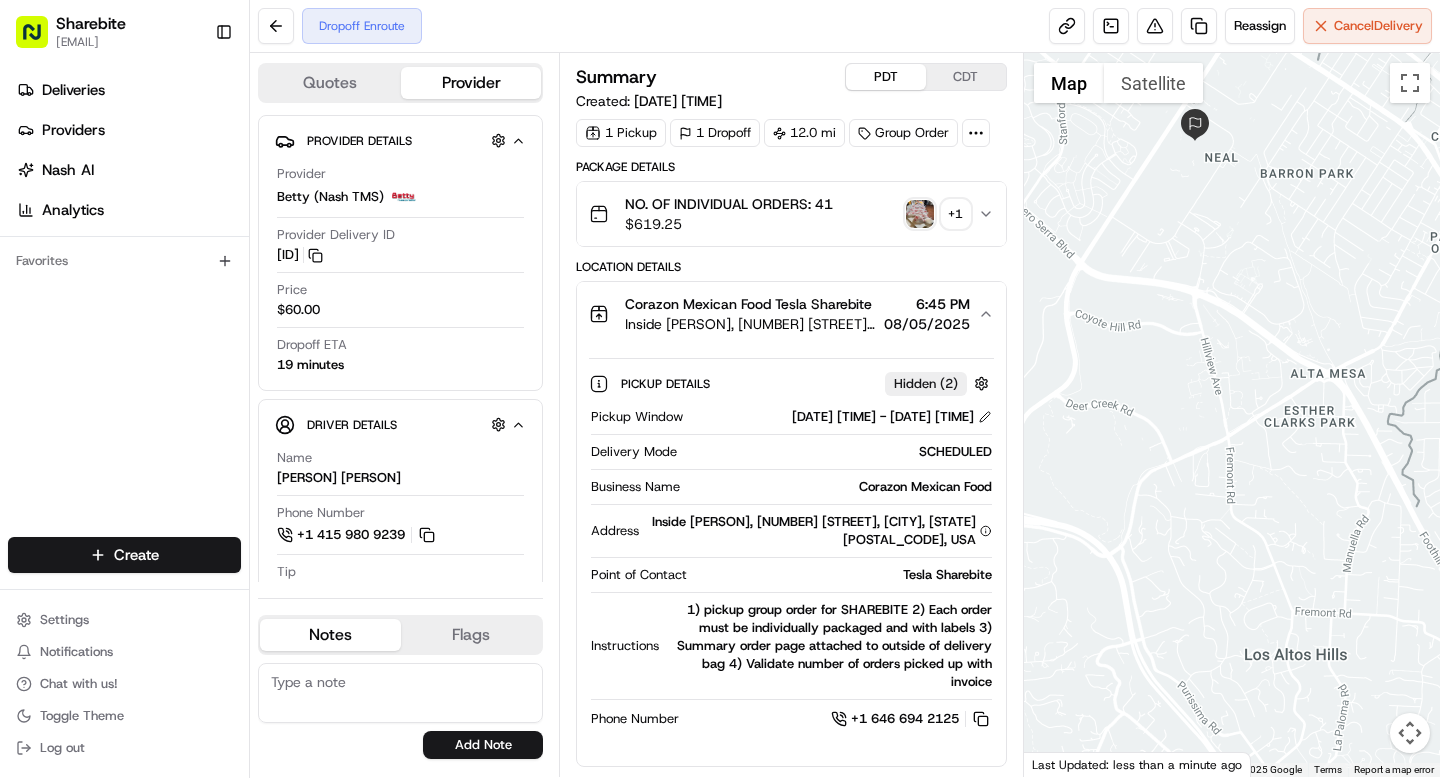 click on "PDT" at bounding box center (886, 77) 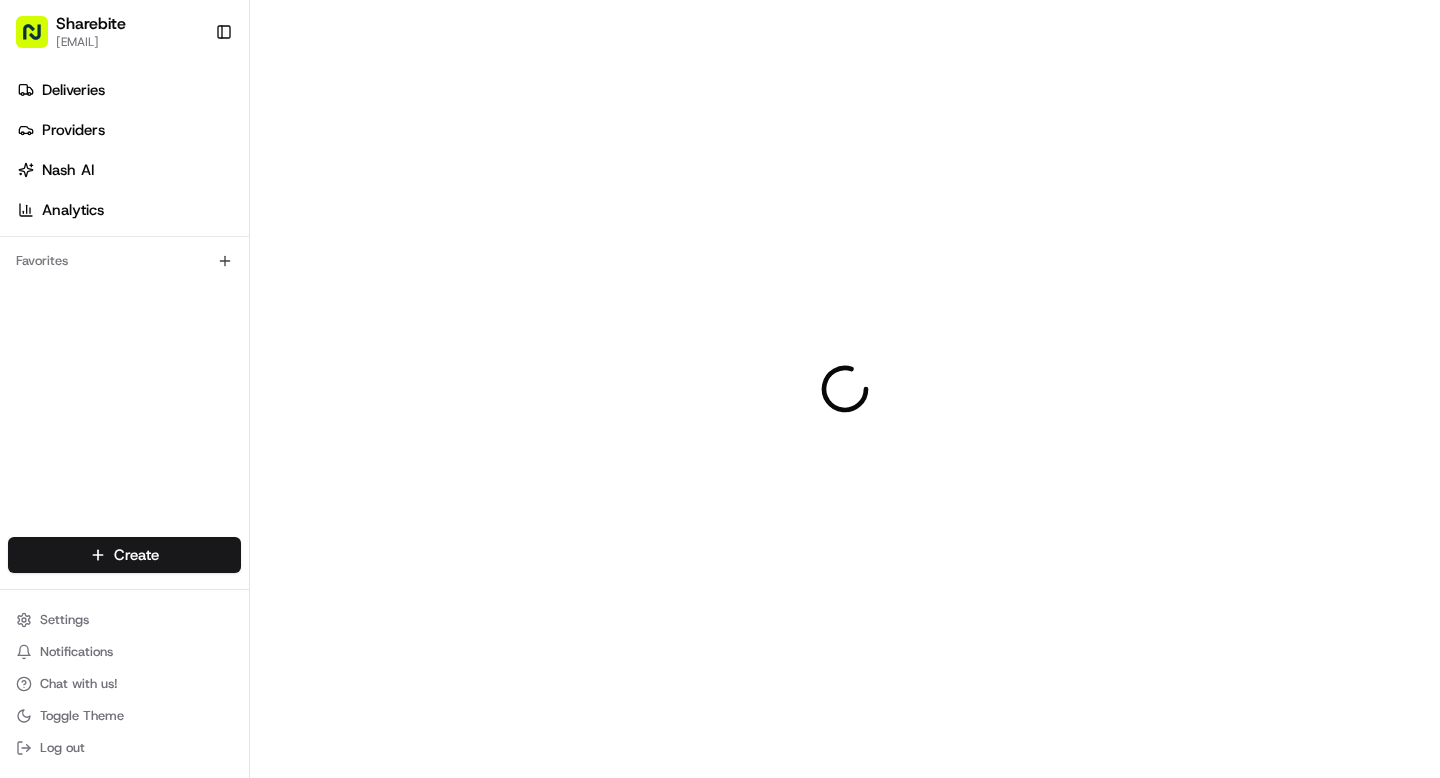 scroll, scrollTop: 0, scrollLeft: 0, axis: both 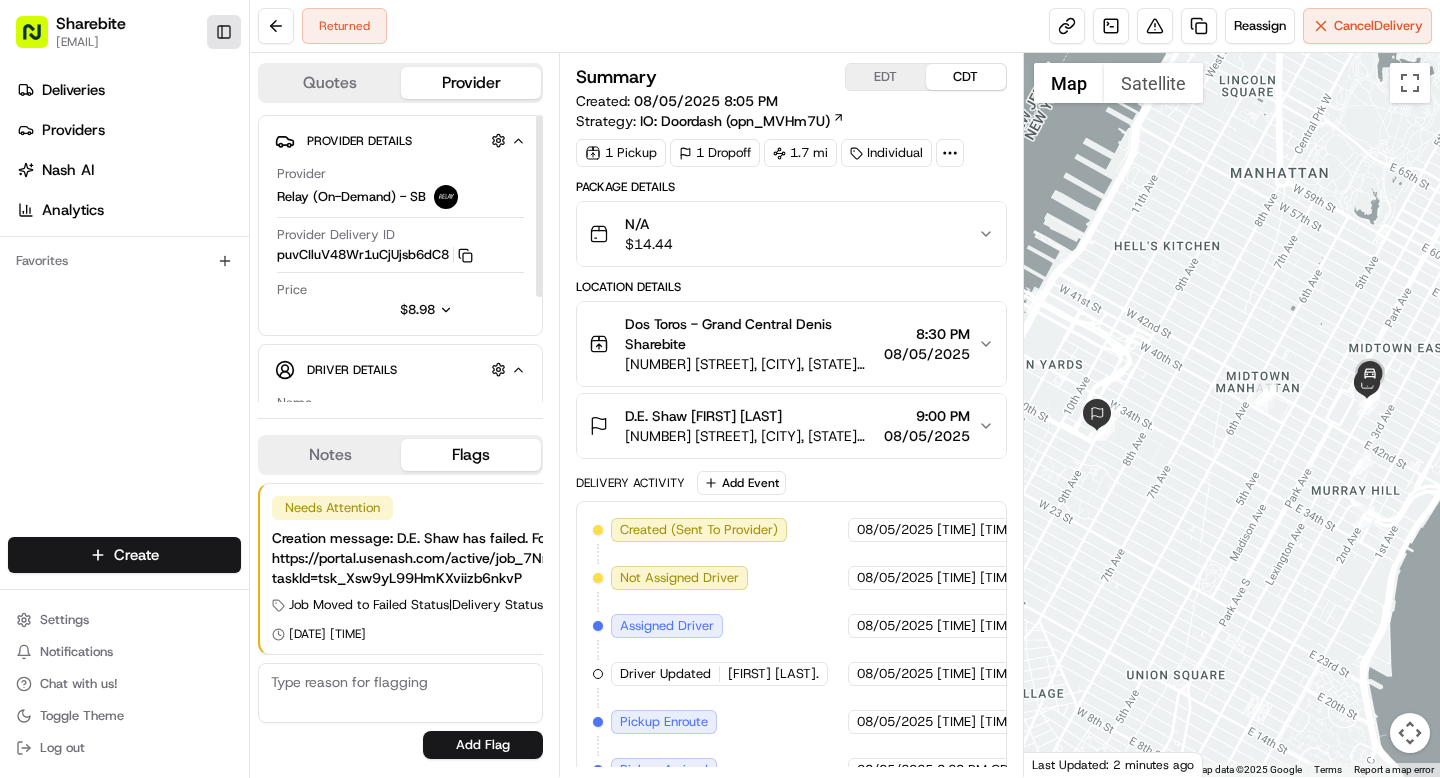 click on "Toggle Sidebar" at bounding box center (224, 32) 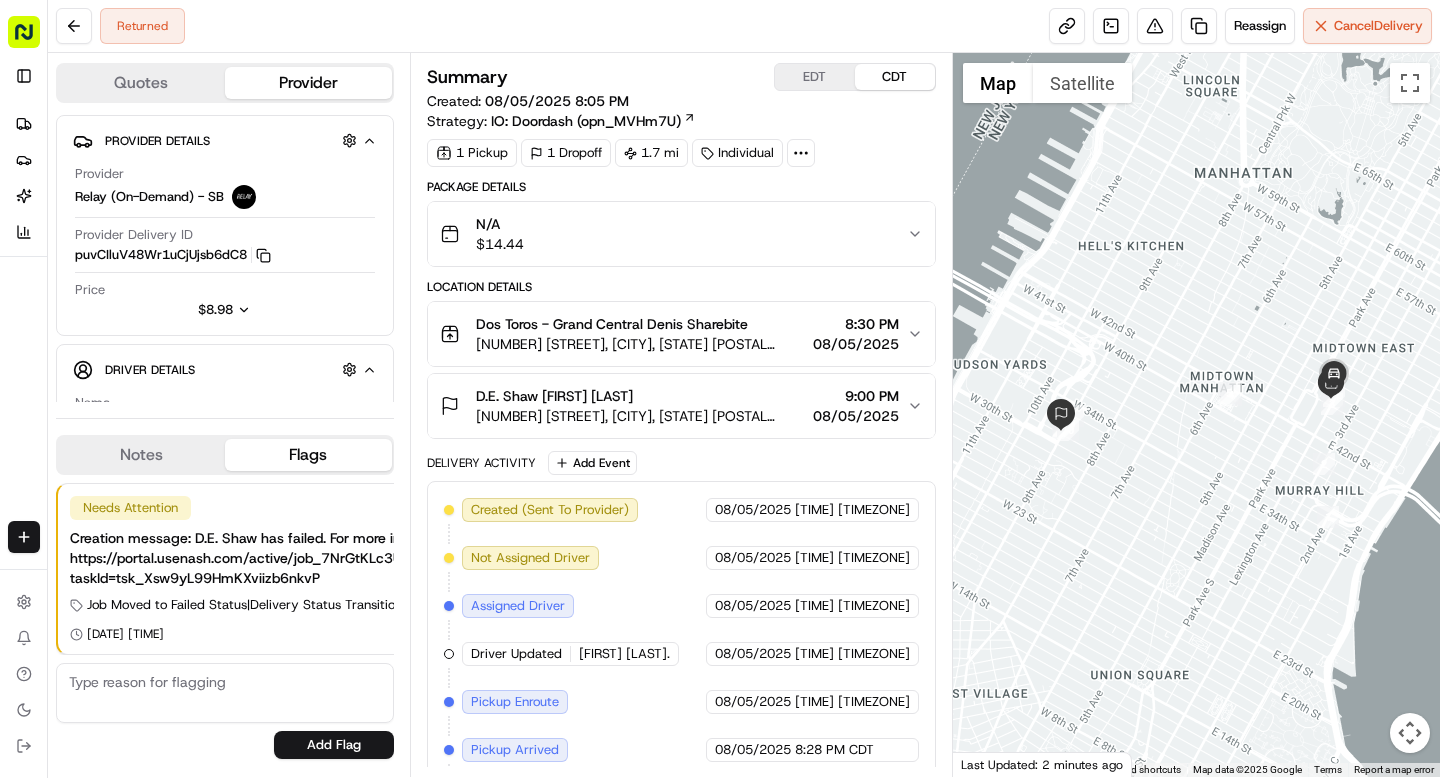 click 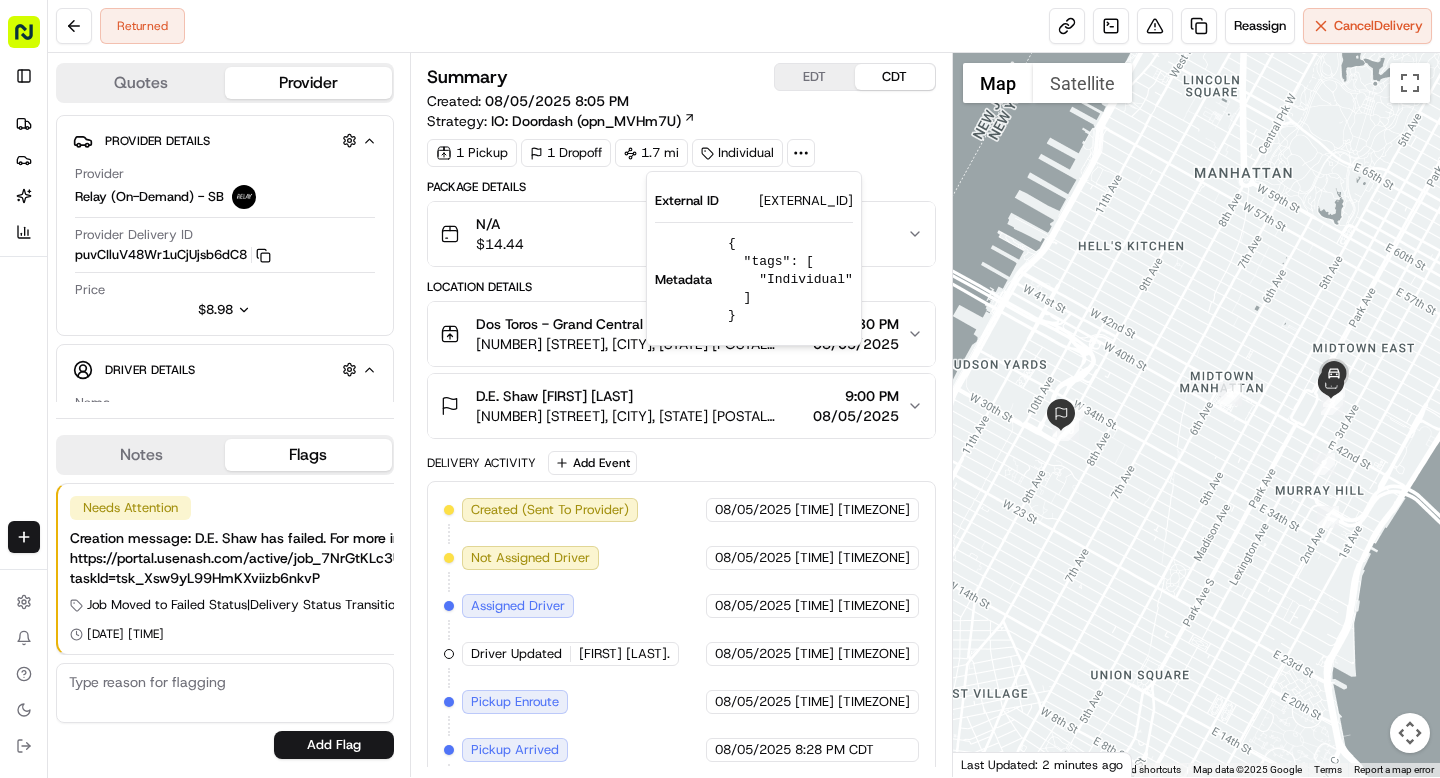 click on "DS08052598532-9223-1889554" at bounding box center [806, 201] 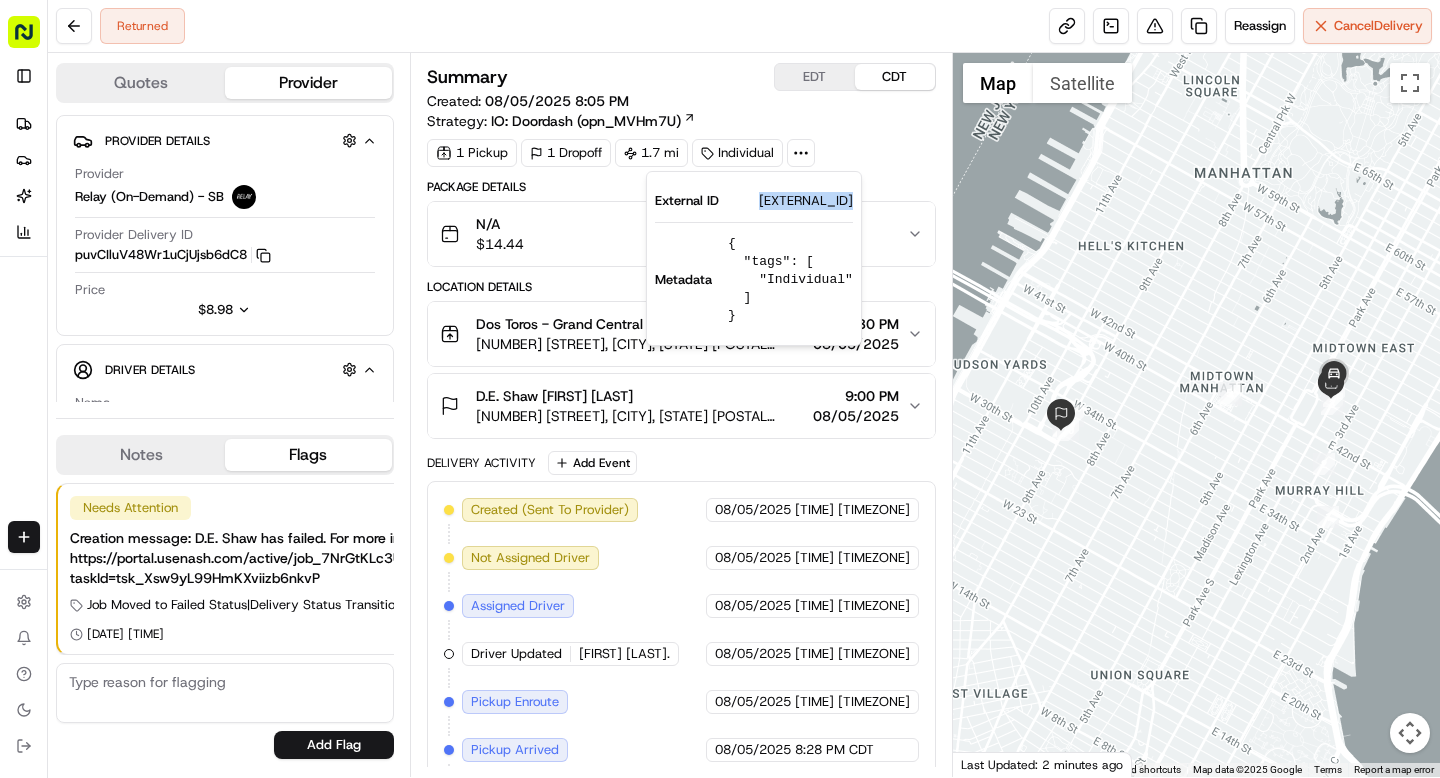 copy on "DS08052598532" 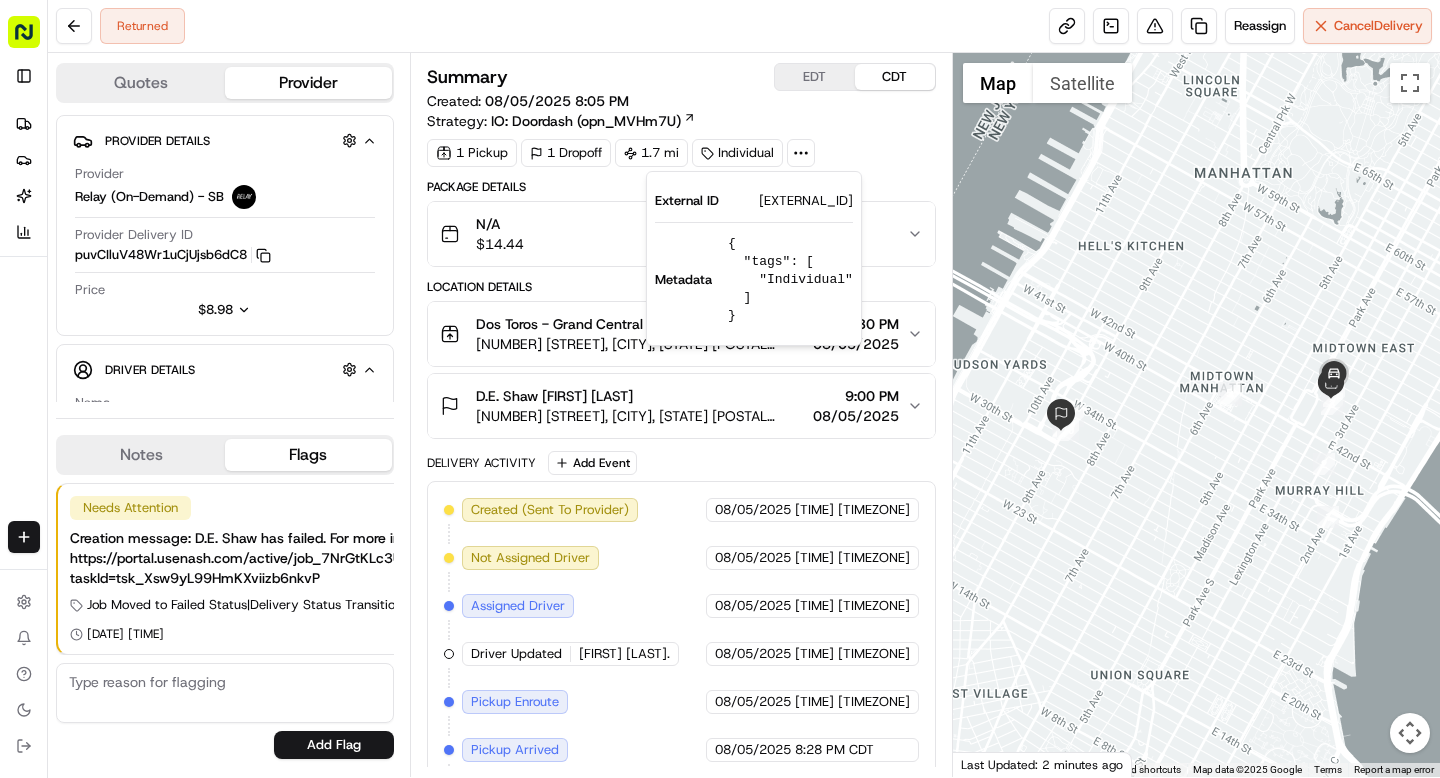click on "Package Details N/A $ 14.44 Location Details Dos Toros - Grand Central Denis Sharebite 466 Lexington Ave, New York, NY 10017, USA 8:30 PM 08/05/2025 D.E. Shaw Vincent Cao 375 9th Ave, New York, NY 10001, USA 9:00 PM 08/05/2025 Delivery Activity Add Event Created (Sent To Provider) Relay (On-Demand) - SB 08/05/2025 8:05 PM CDT Not Assigned Driver Relay (On-Demand) - SB 08/05/2025 8:07 PM CDT Assigned Driver Relay (On-Demand) - SB 08/05/2025 8:24 PM CDT Driver Updated Miguel C. Relay (On-Demand) - SB 08/05/2025 8:24 PM CDT Pickup Enroute Relay (On-Demand) - SB 08/05/2025 8:24 PM CDT Pickup Arrived Relay (On-Demand) - SB 08/05/2025 8:28 PM CDT Pickup Complete Relay (On-Demand) - SB 08/05/2025 8:31 PM CDT Dropoff Enroute Relay (On-Demand) - SB 08/05/2025 8:42 PM CDT Dropoff Arrived Relay (On-Demand) - SB 08/05/2025 8:42 PM CDT Failed Relay (On-Demand) - SB 08/05/2025 8:54 PM CDT Returned Relay (On-Demand) - SB 08/05/2025 9:10 PM CDT" at bounding box center [681, 599] 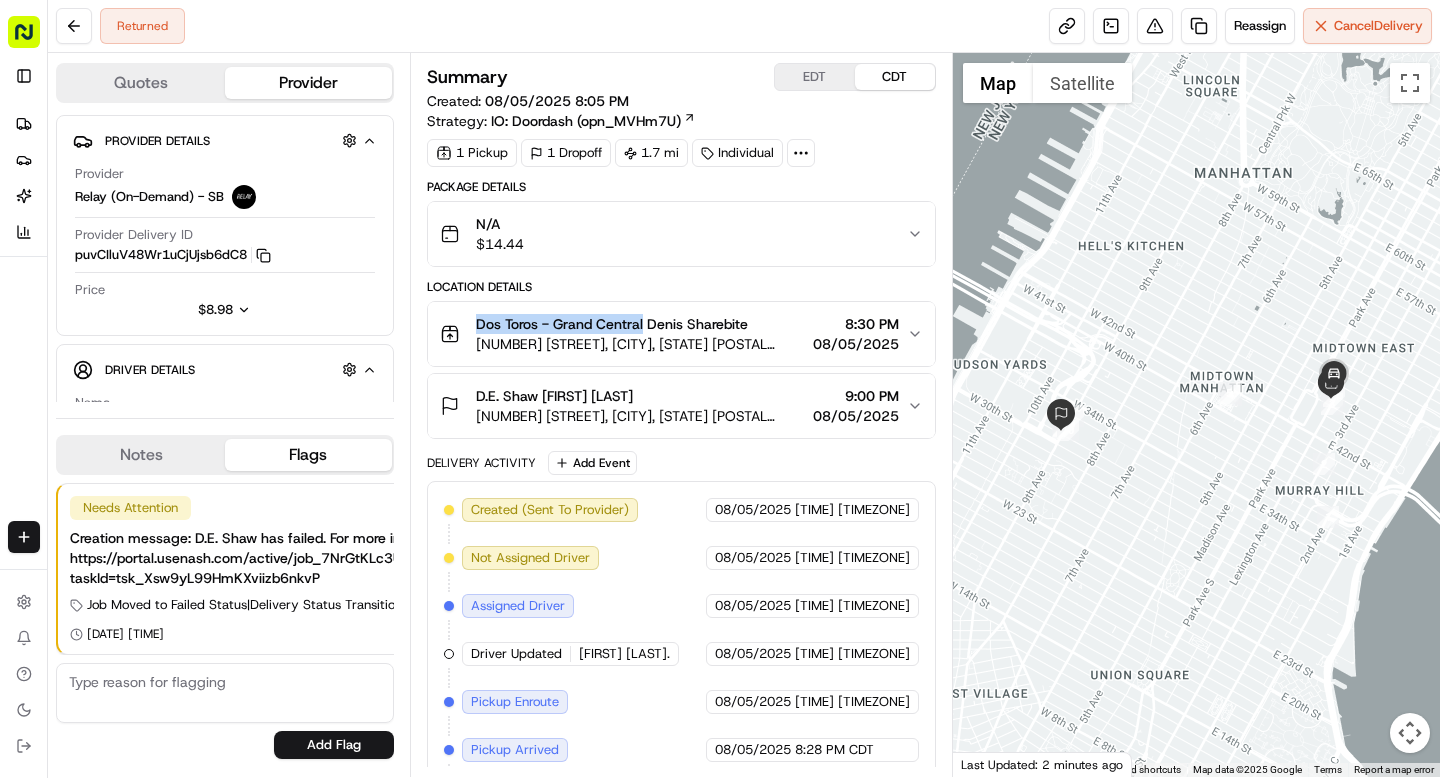 drag, startPoint x: 468, startPoint y: 325, endPoint x: 645, endPoint y: 324, distance: 177.00282 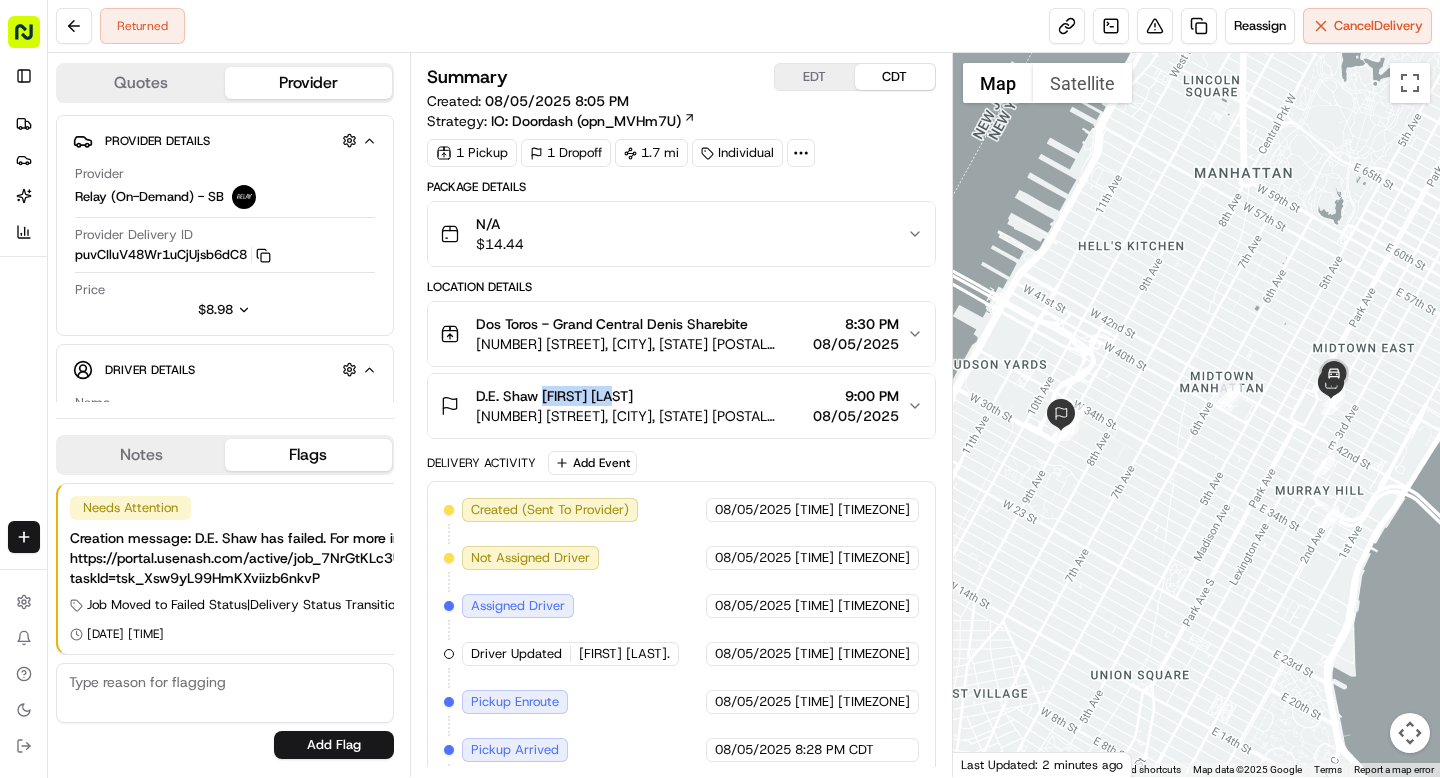 drag, startPoint x: 544, startPoint y: 396, endPoint x: 620, endPoint y: 397, distance: 76.00658 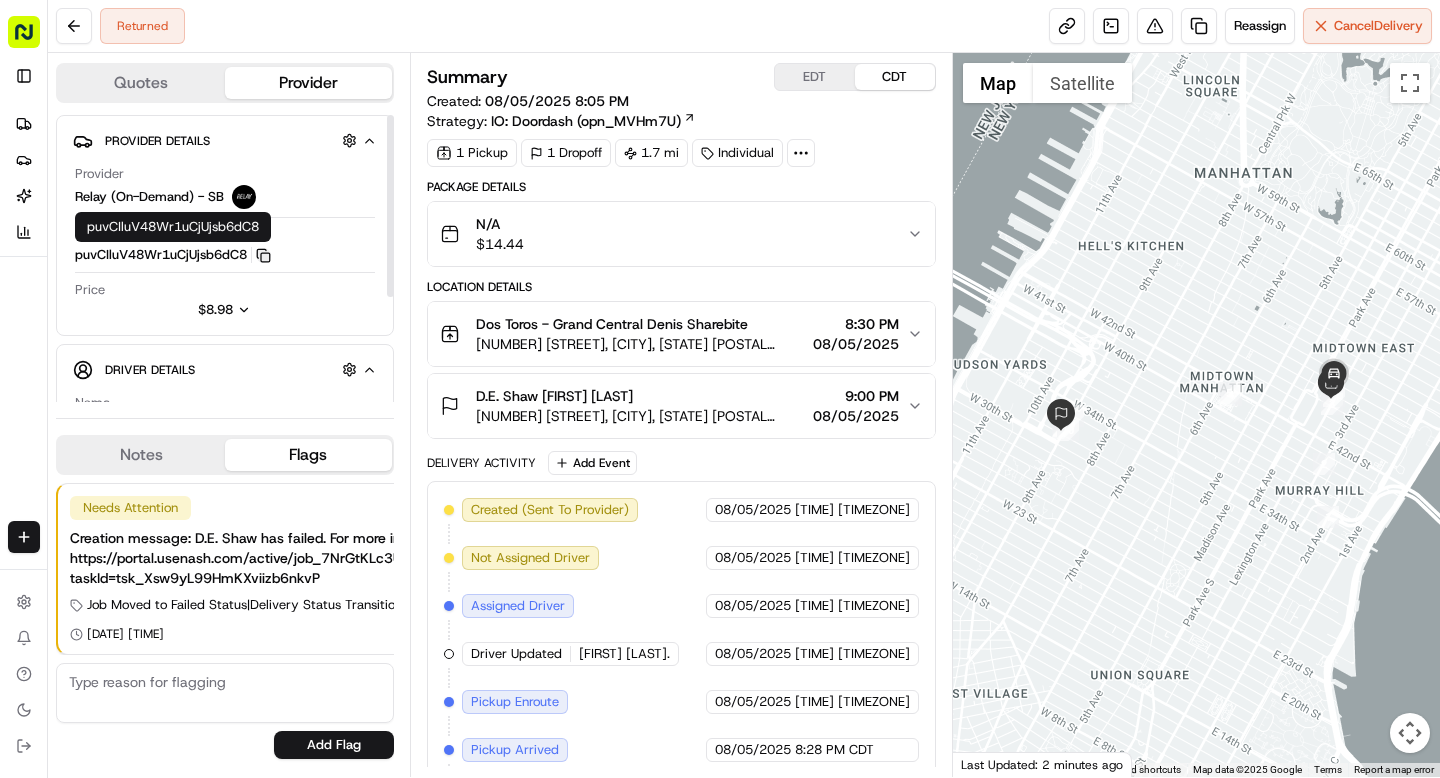 click 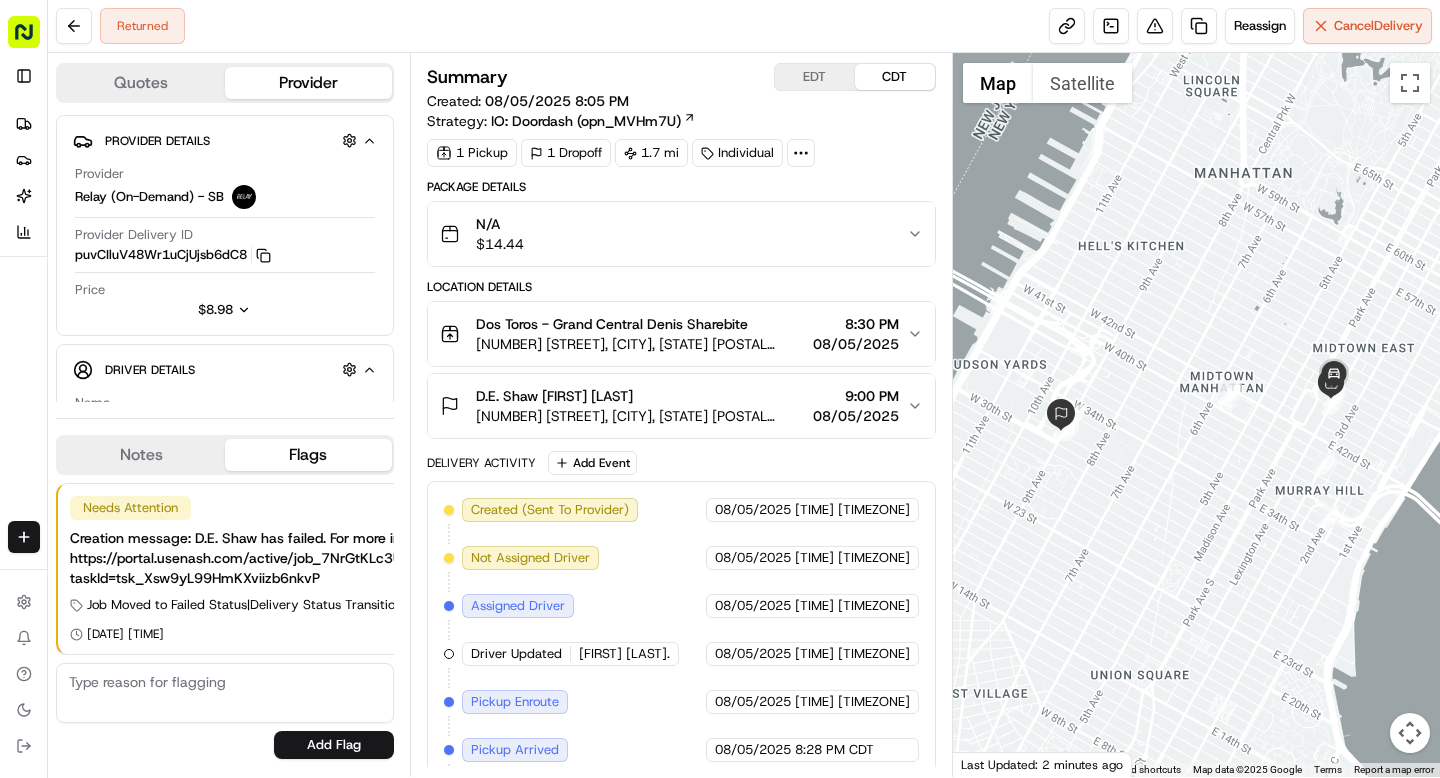 click on "D.E. Shaw Vincent Cao 375 9th Ave, New York, NY 10001, USA 9:00 PM 08/05/2025" at bounding box center (673, 406) 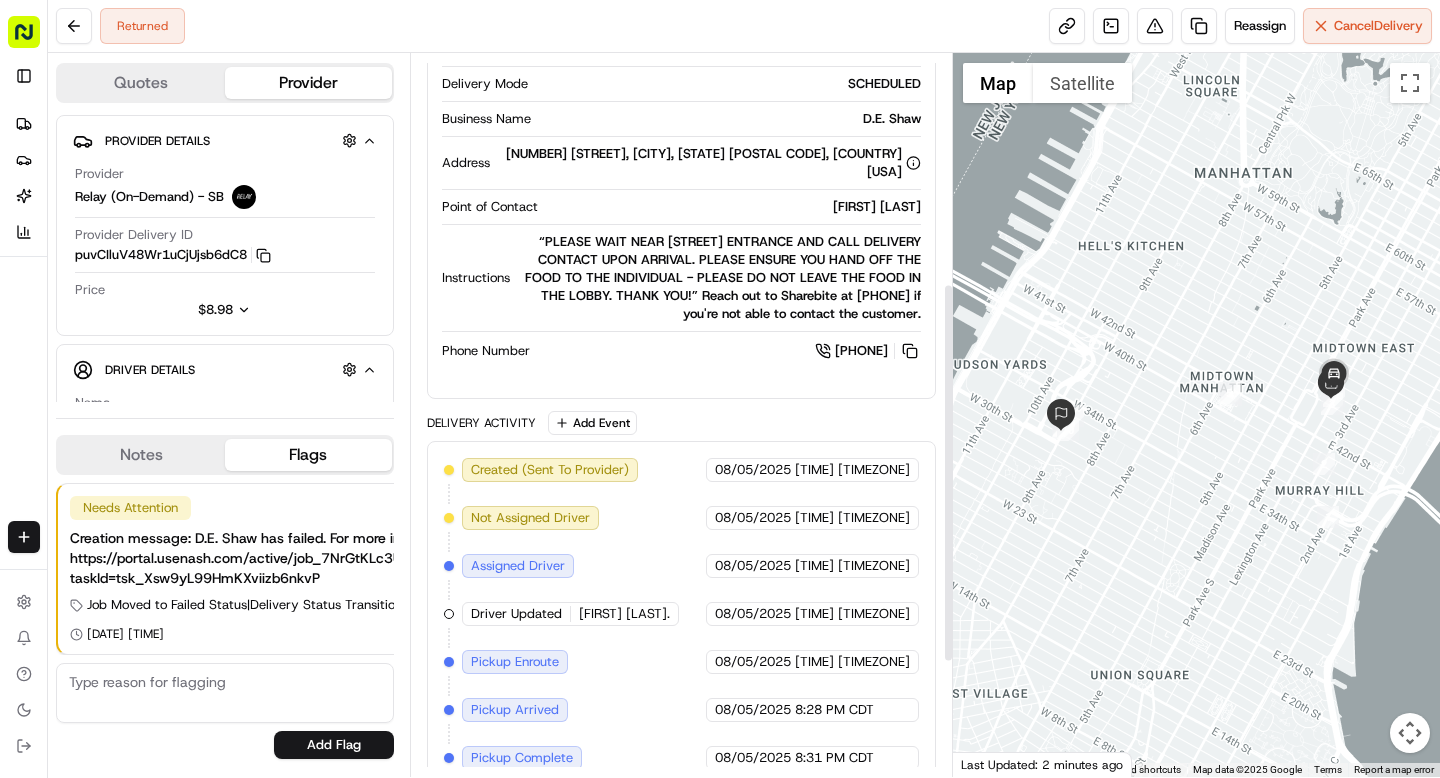 scroll, scrollTop: 434, scrollLeft: 0, axis: vertical 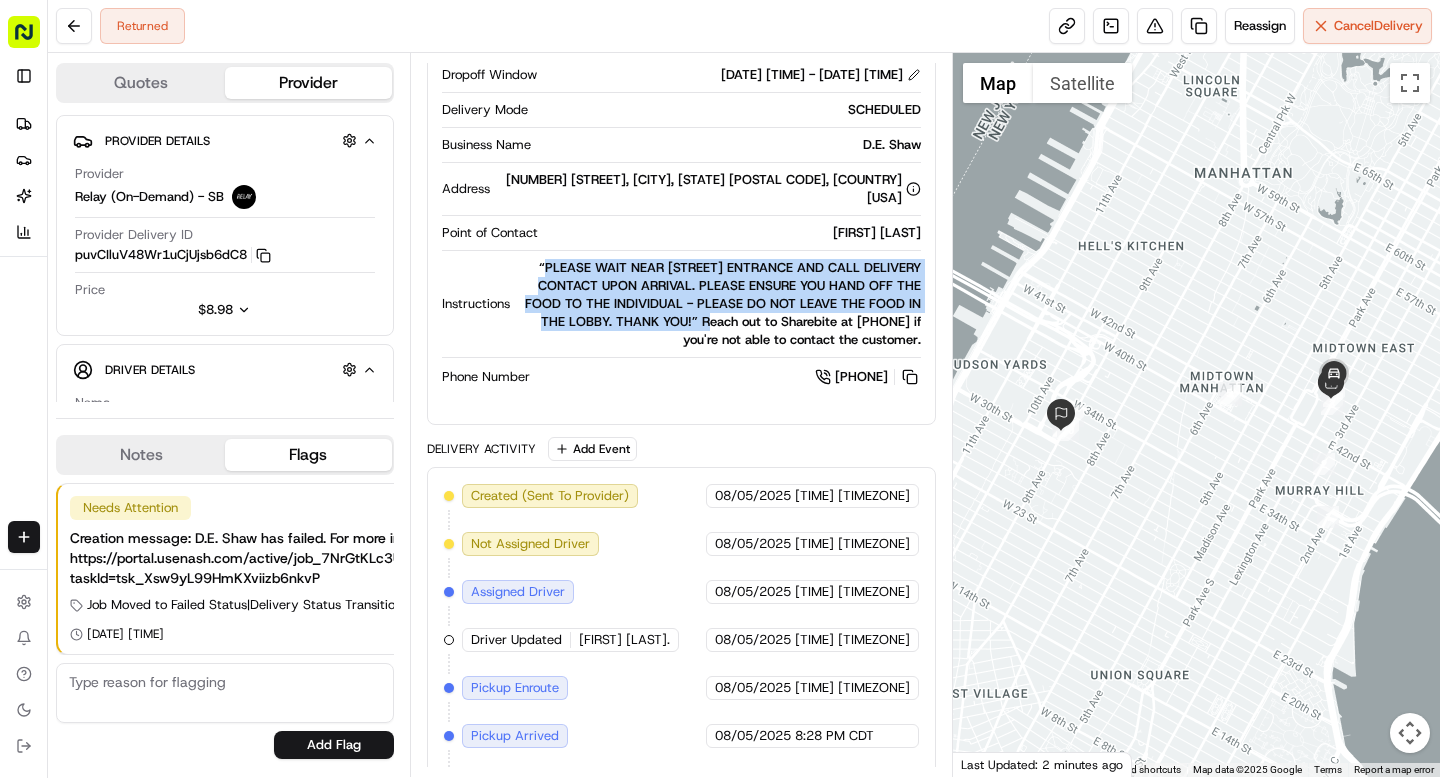drag, startPoint x: 585, startPoint y: 253, endPoint x: 725, endPoint y: 303, distance: 148.66069 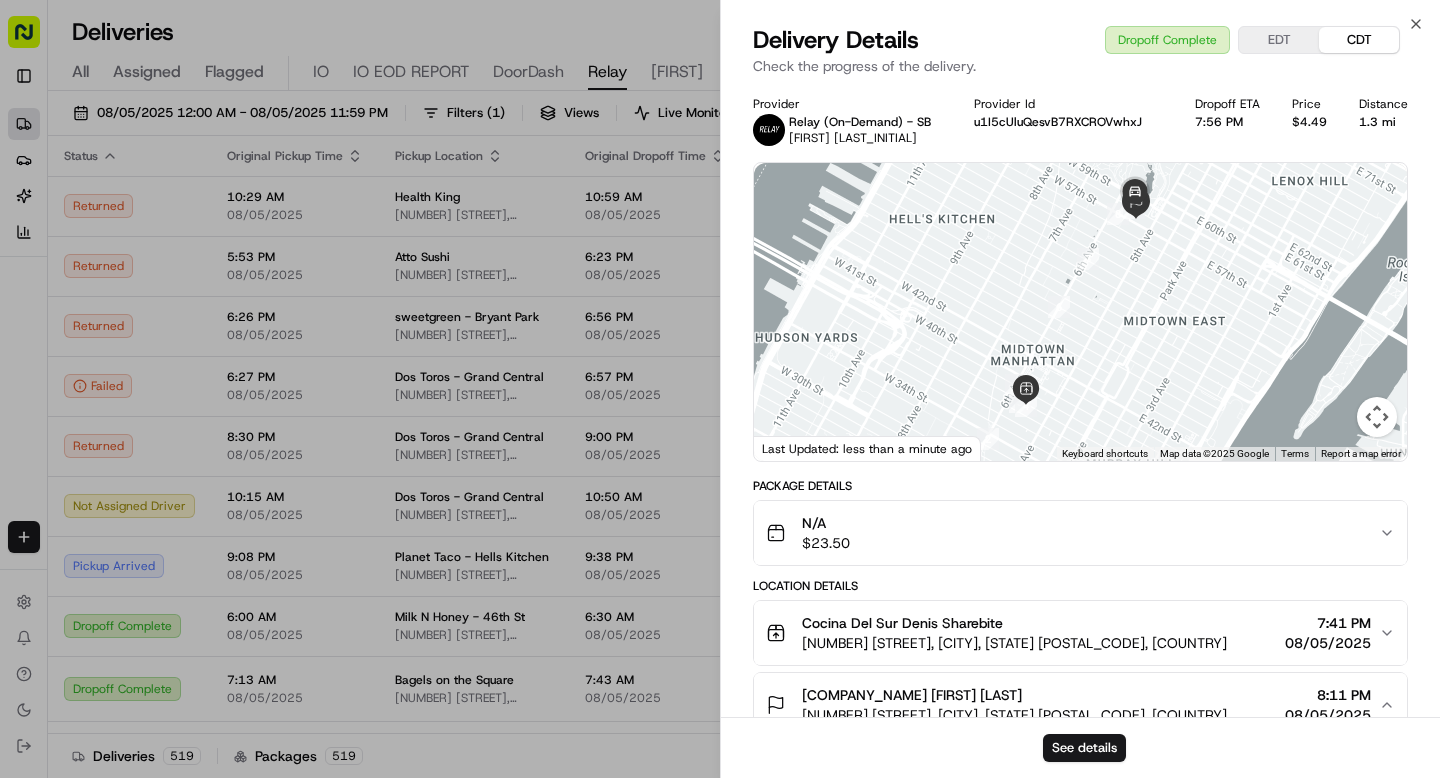 scroll, scrollTop: 0, scrollLeft: 0, axis: both 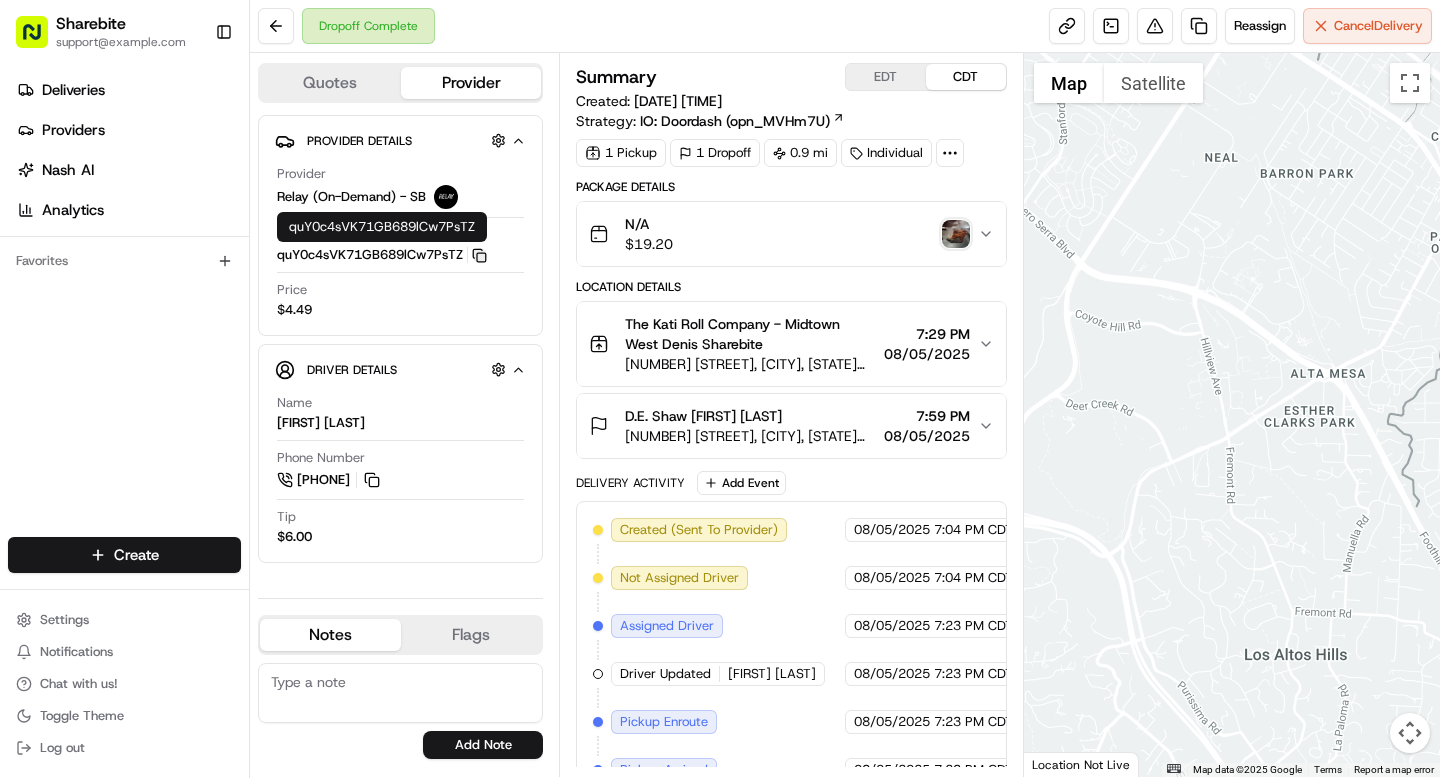 click 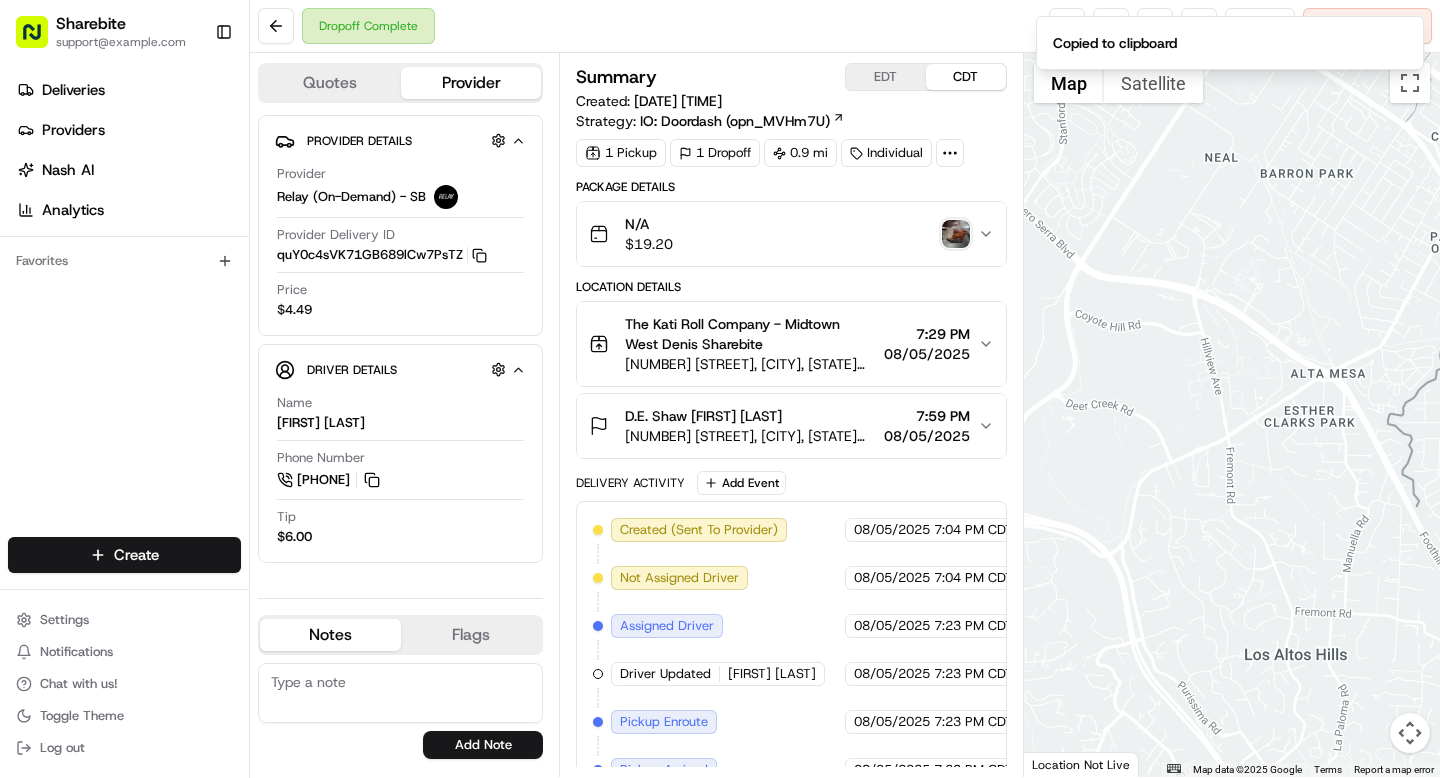 scroll, scrollTop: 0, scrollLeft: 0, axis: both 